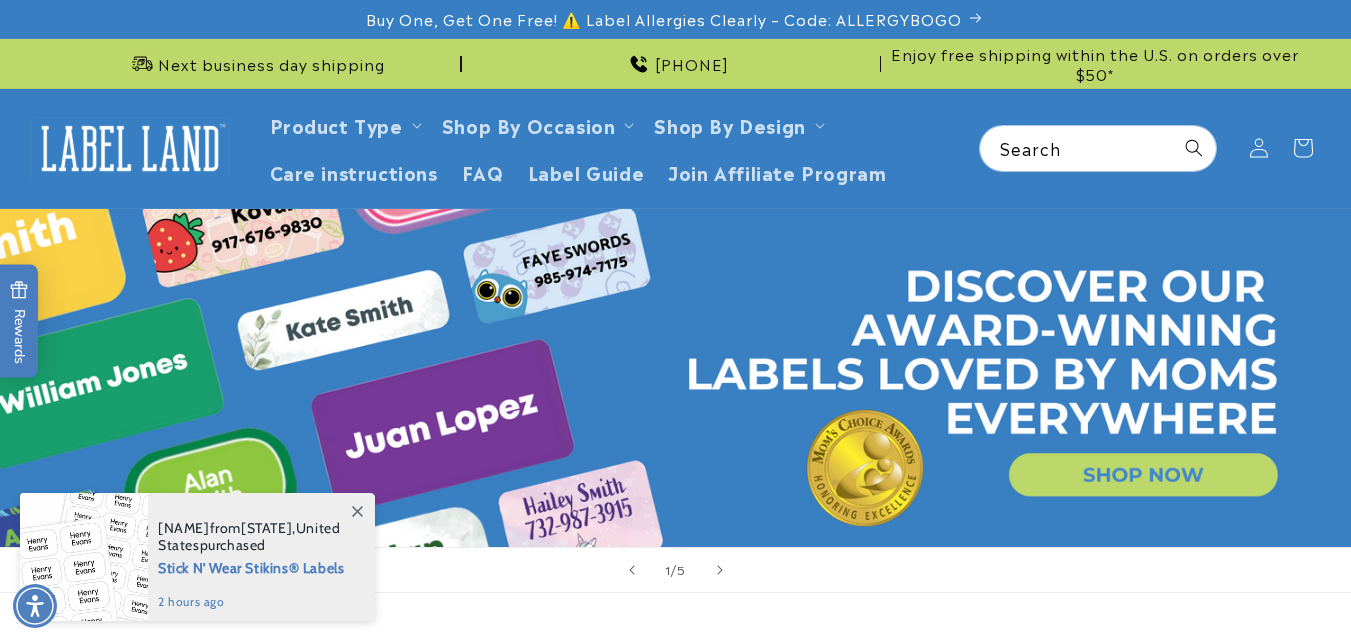 scroll, scrollTop: 0, scrollLeft: 0, axis: both 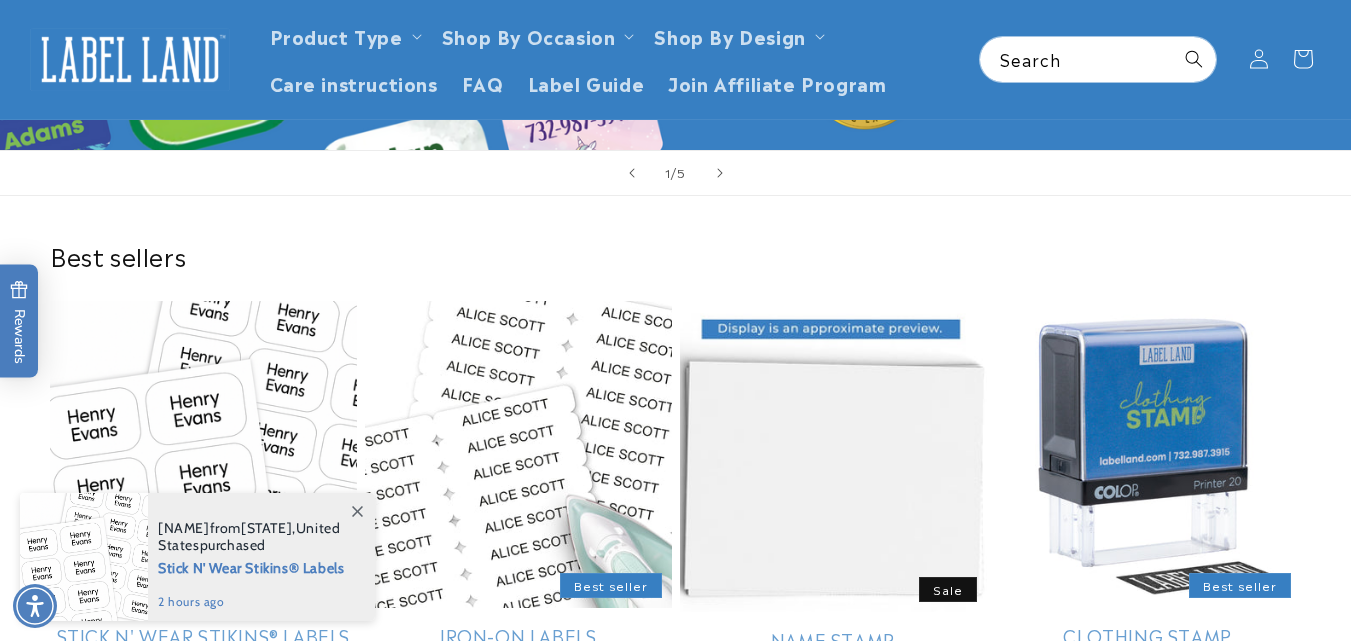 click on "Name Stamp" at bounding box center (833, 639) 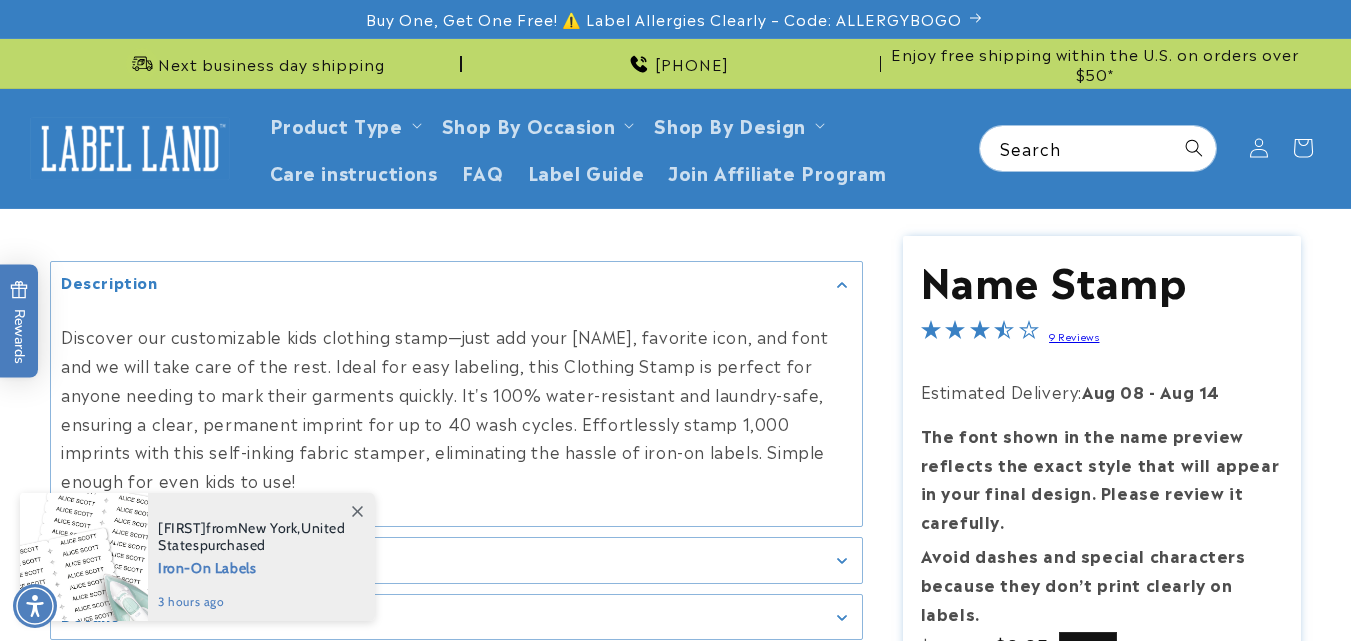 scroll, scrollTop: 200, scrollLeft: 0, axis: vertical 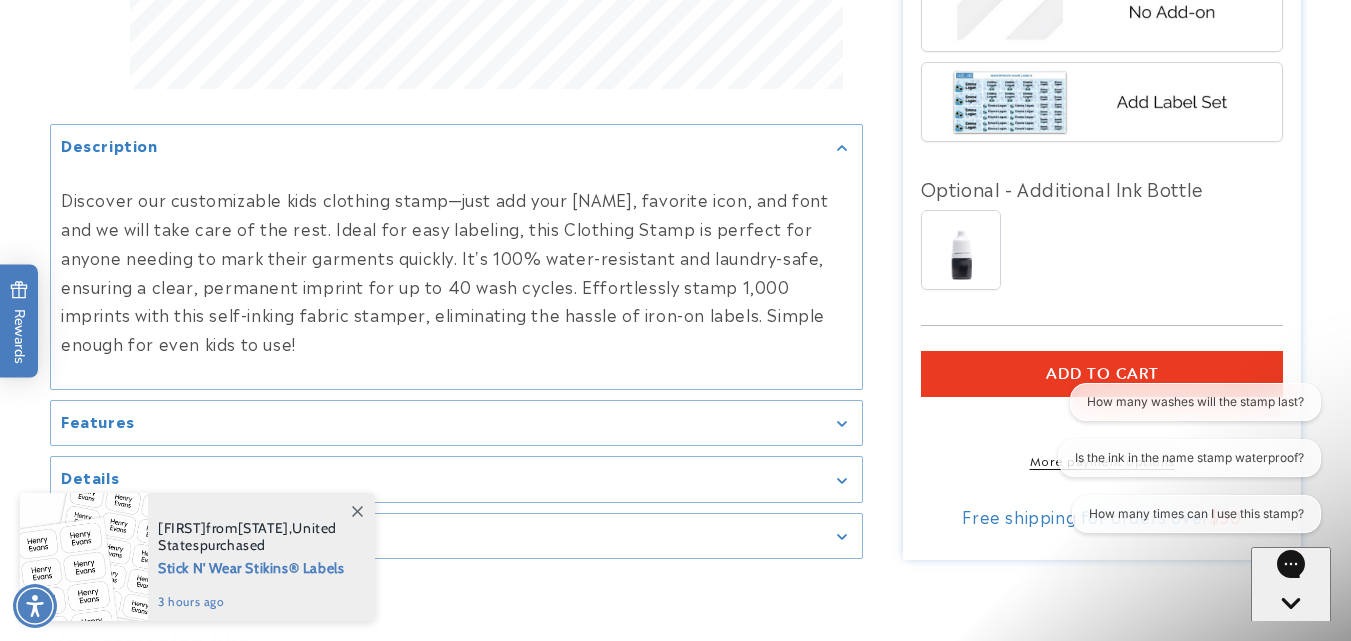 click on "Add to cart" at bounding box center [1102, 374] 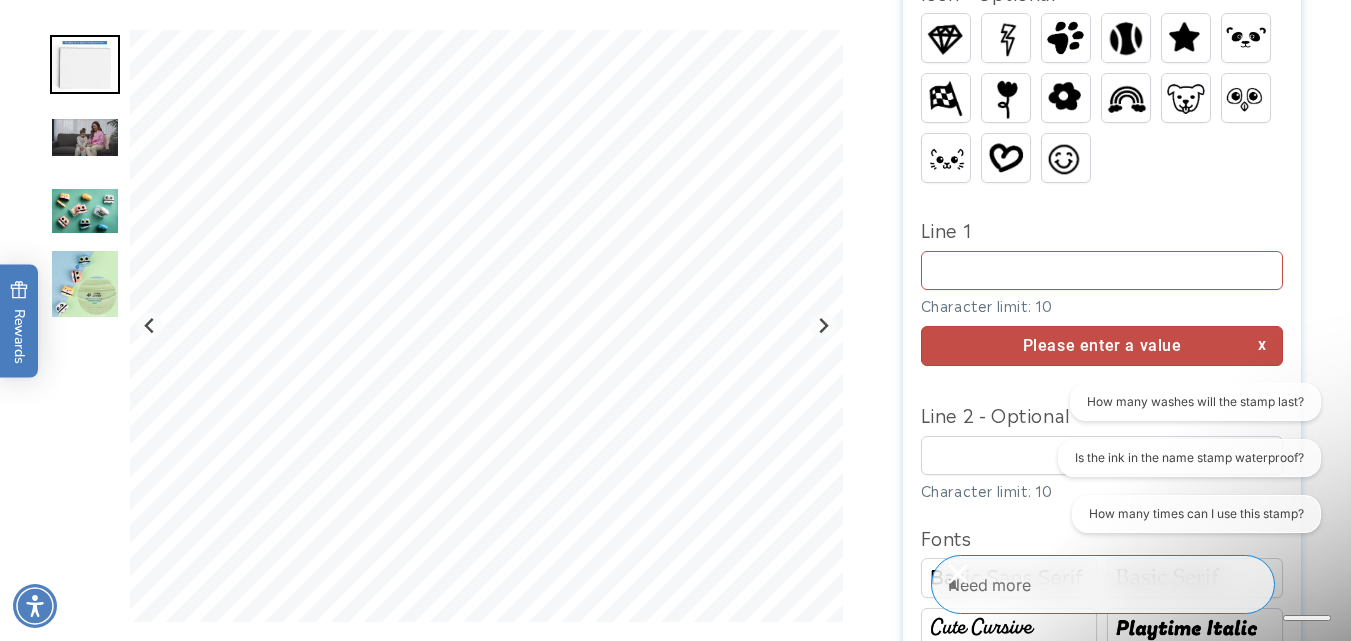 scroll, scrollTop: 950, scrollLeft: 0, axis: vertical 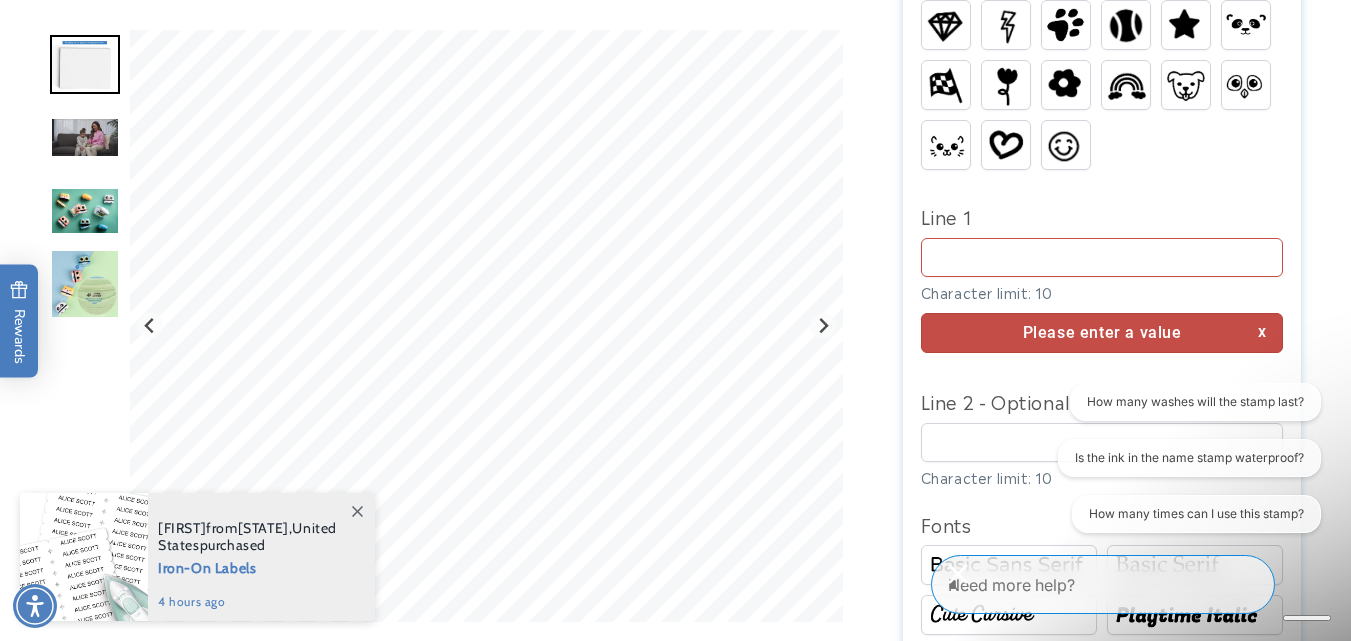 type 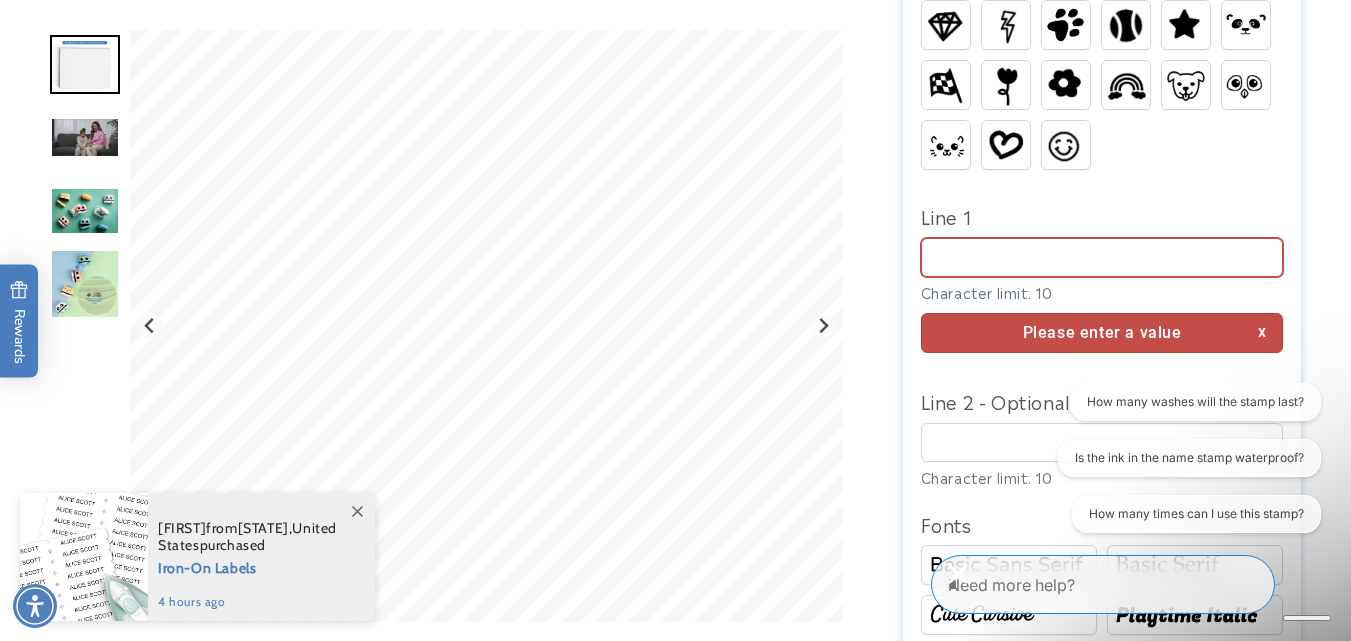 click on "Line 1" at bounding box center (1102, 257) 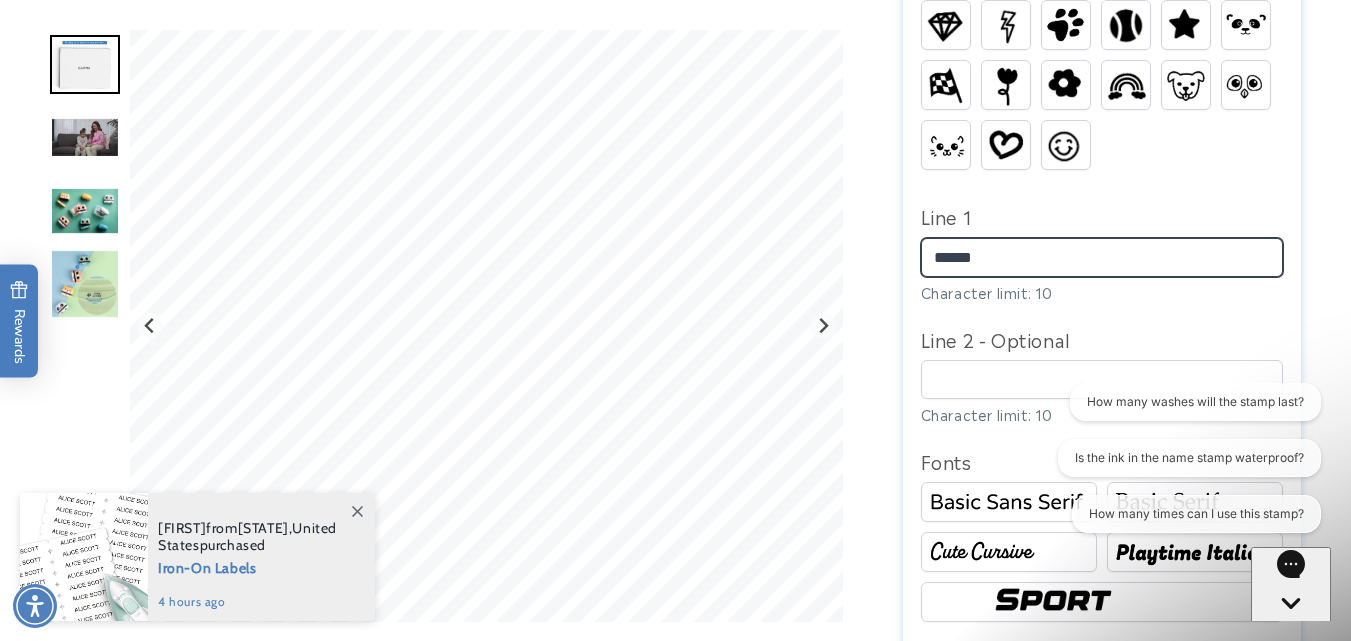 type on "******" 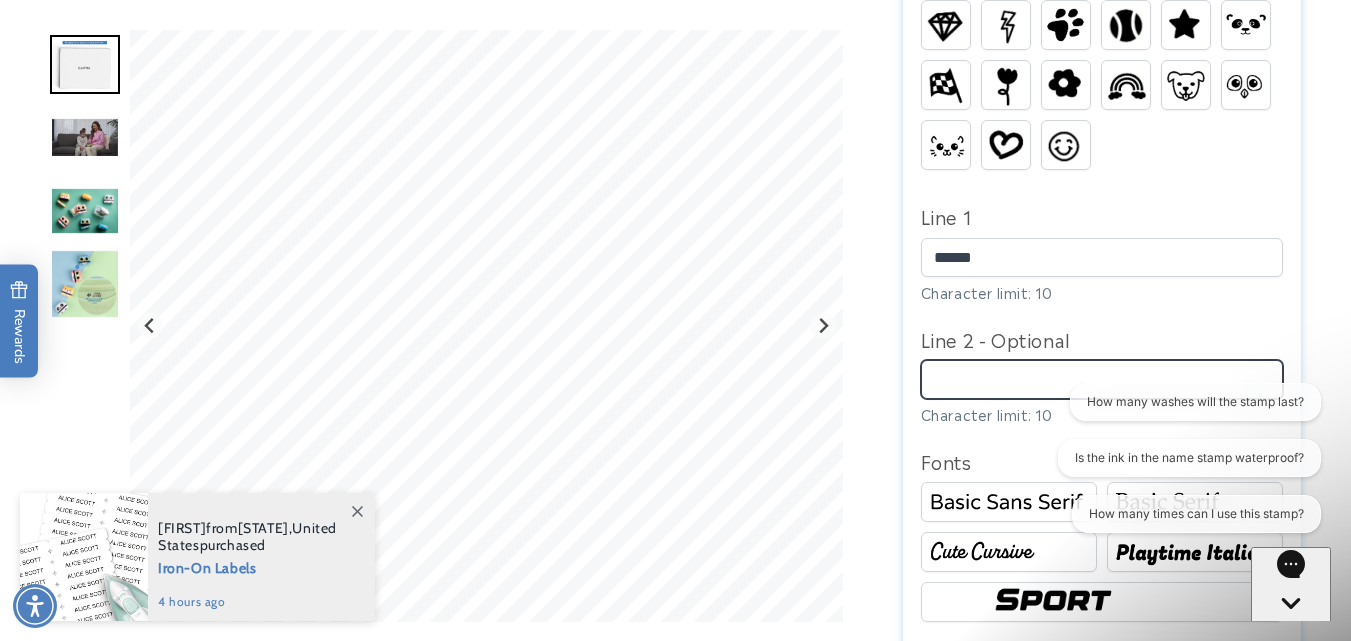 click on "Line 2 - Optional" at bounding box center (1102, 379) 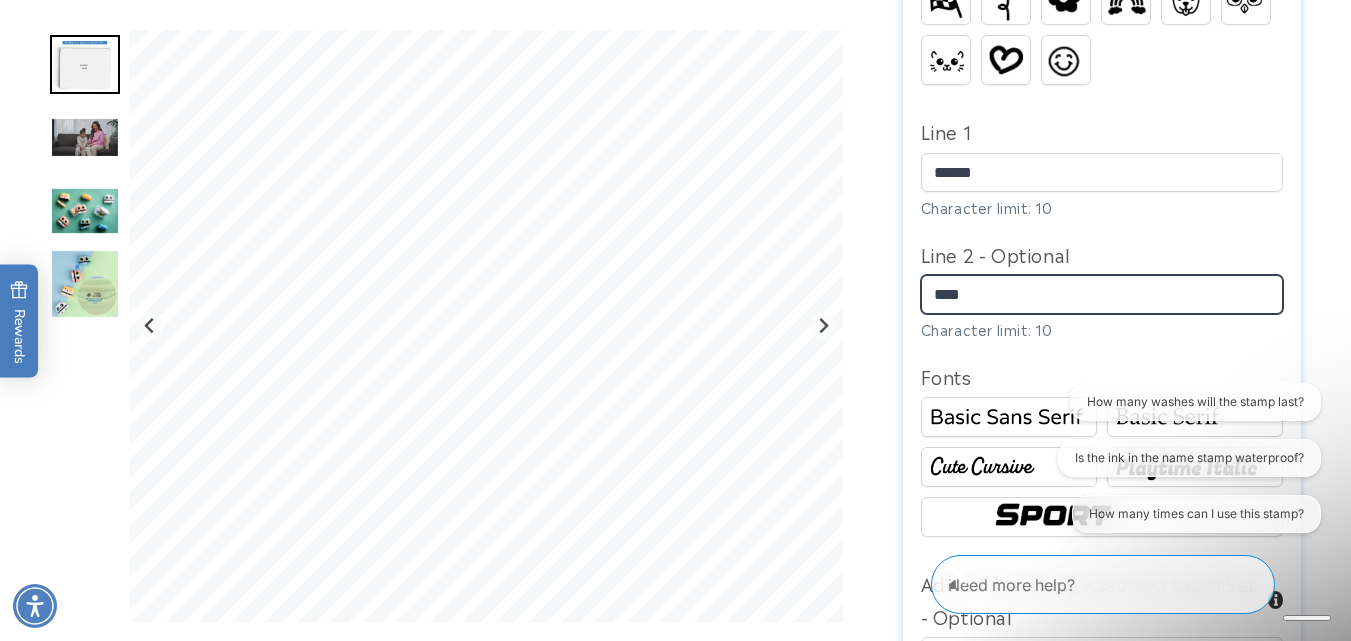 scroll, scrollTop: 1150, scrollLeft: 0, axis: vertical 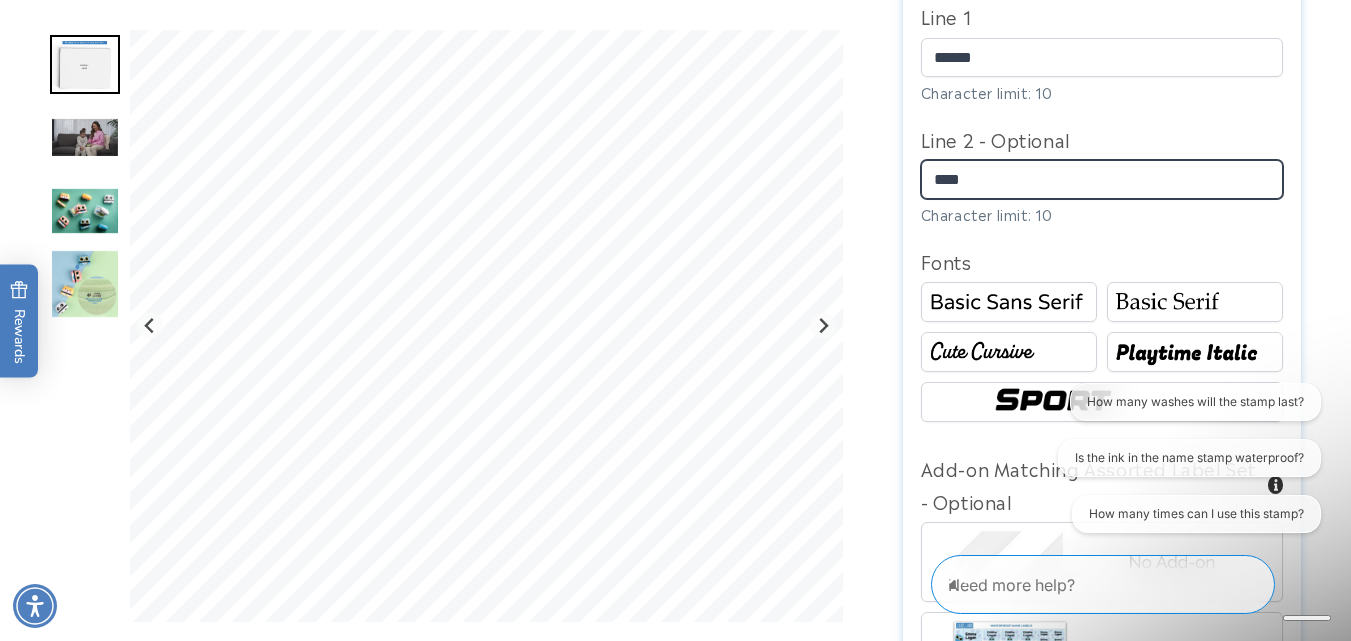 type on "****" 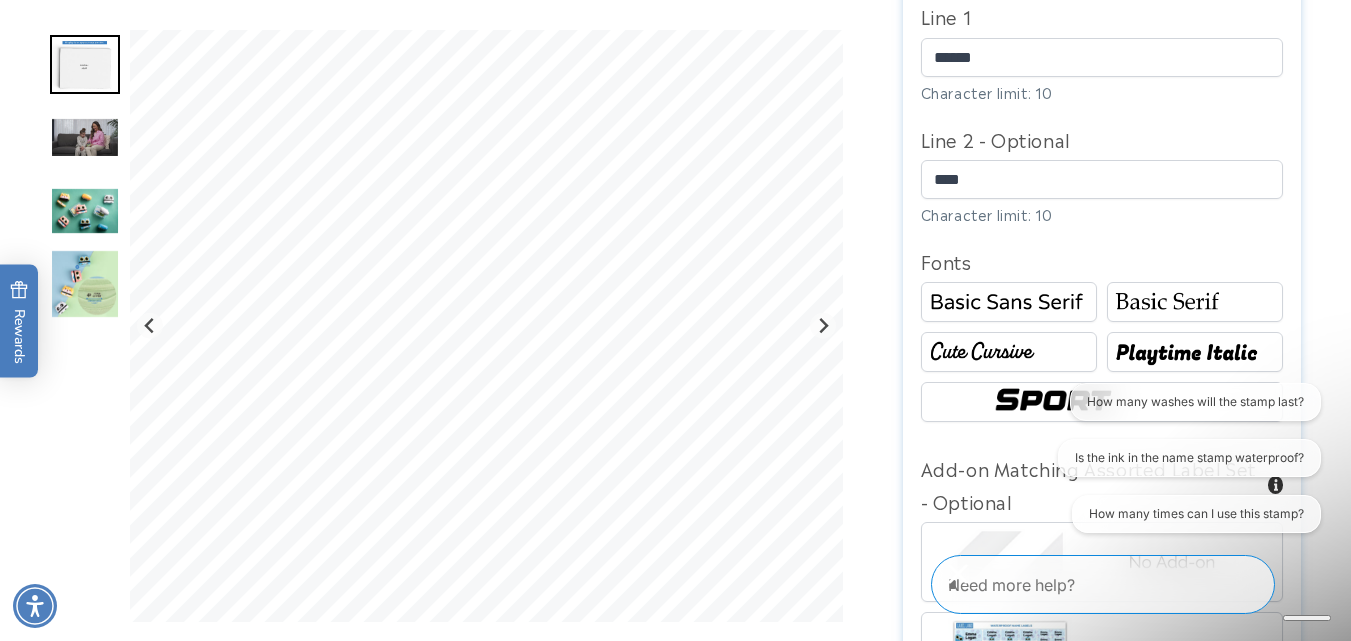 click at bounding box center (1009, 352) 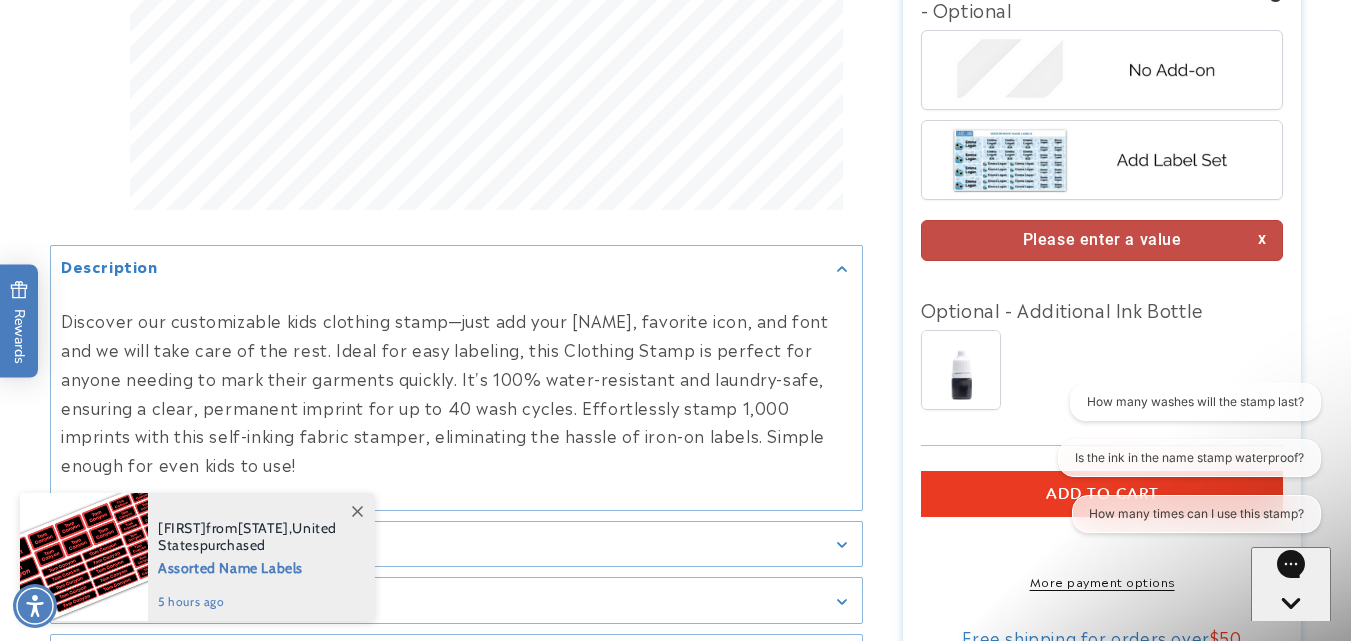 scroll, scrollTop: 1750, scrollLeft: 0, axis: vertical 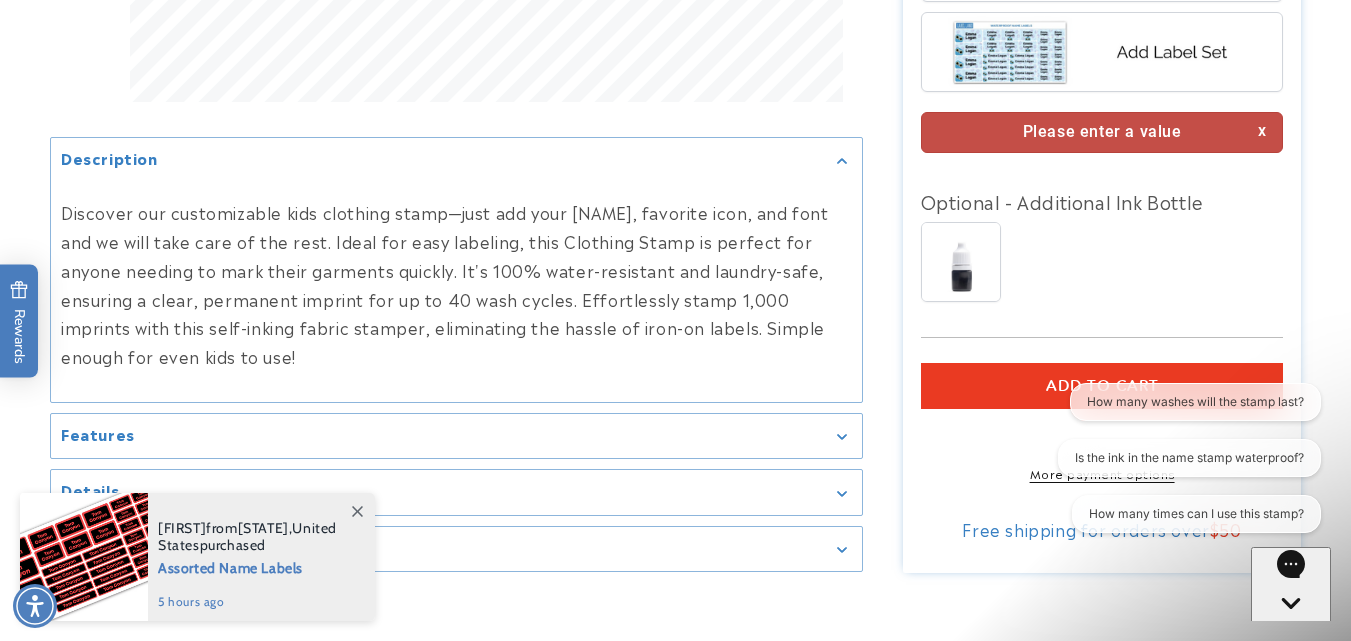 click on "How many washes will the stamp last? Is the ink in the name stamp waterproof? How many times can I use this stamp?" at bounding box center [1188, 462] 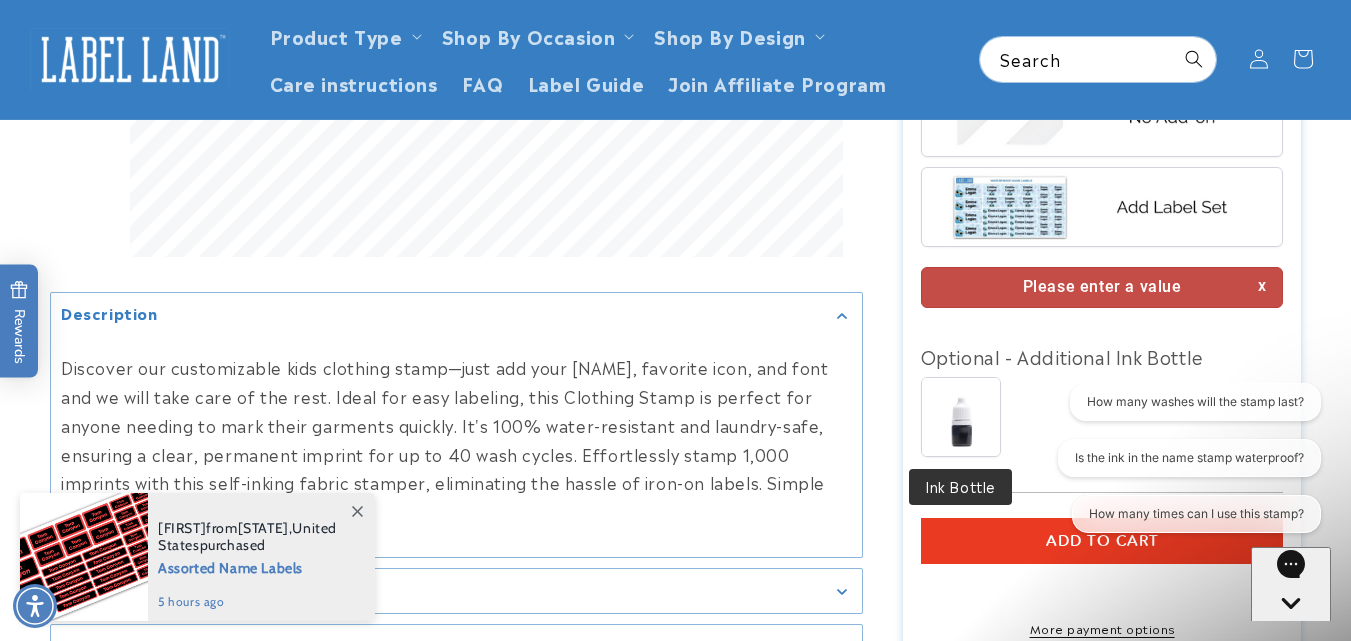 scroll, scrollTop: 1504, scrollLeft: 0, axis: vertical 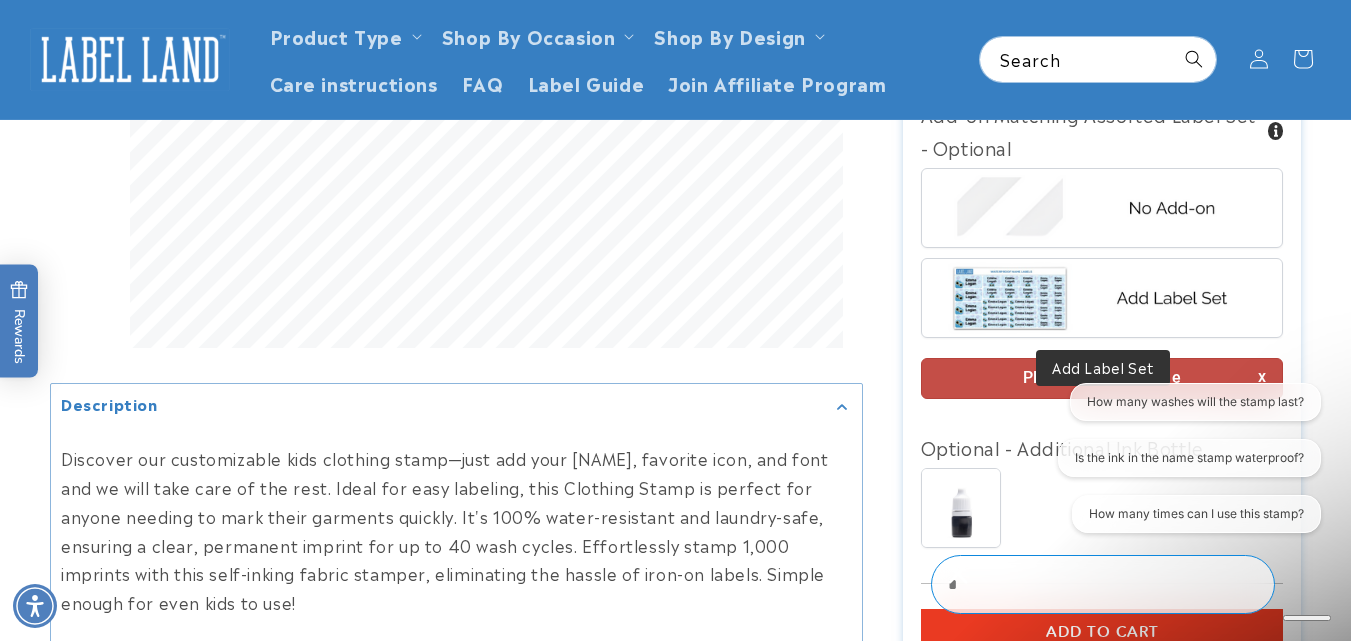 click at bounding box center [1102, 298] 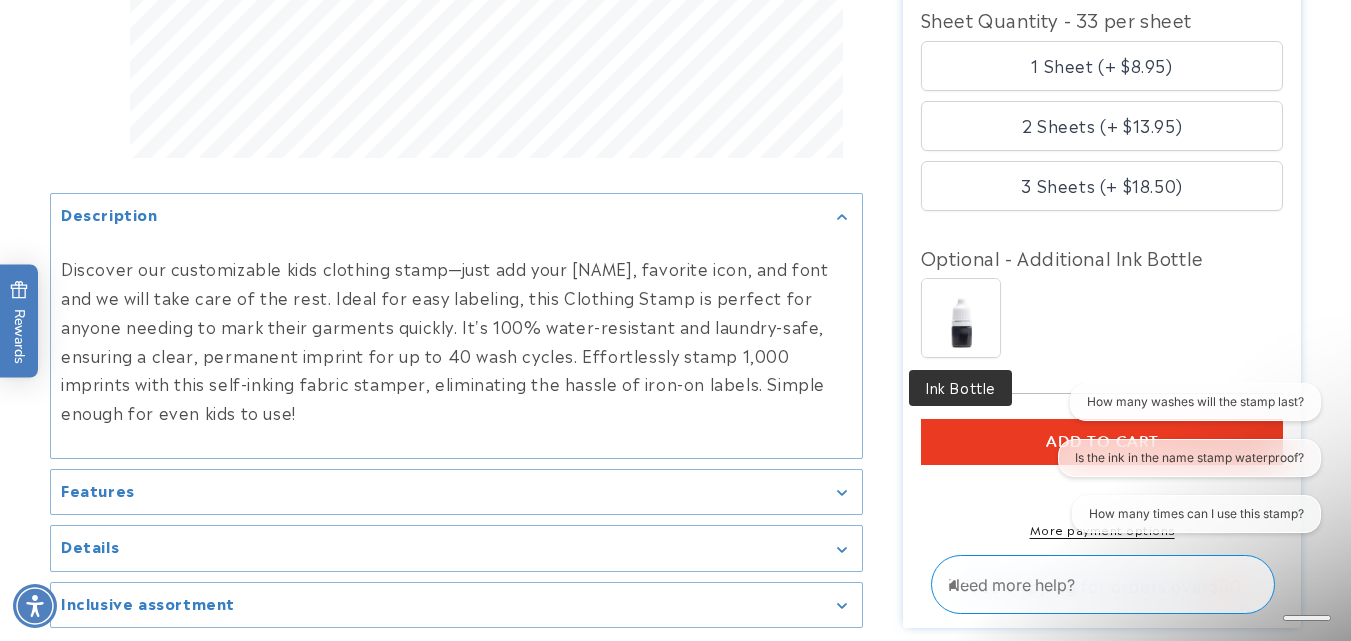 scroll, scrollTop: 1904, scrollLeft: 0, axis: vertical 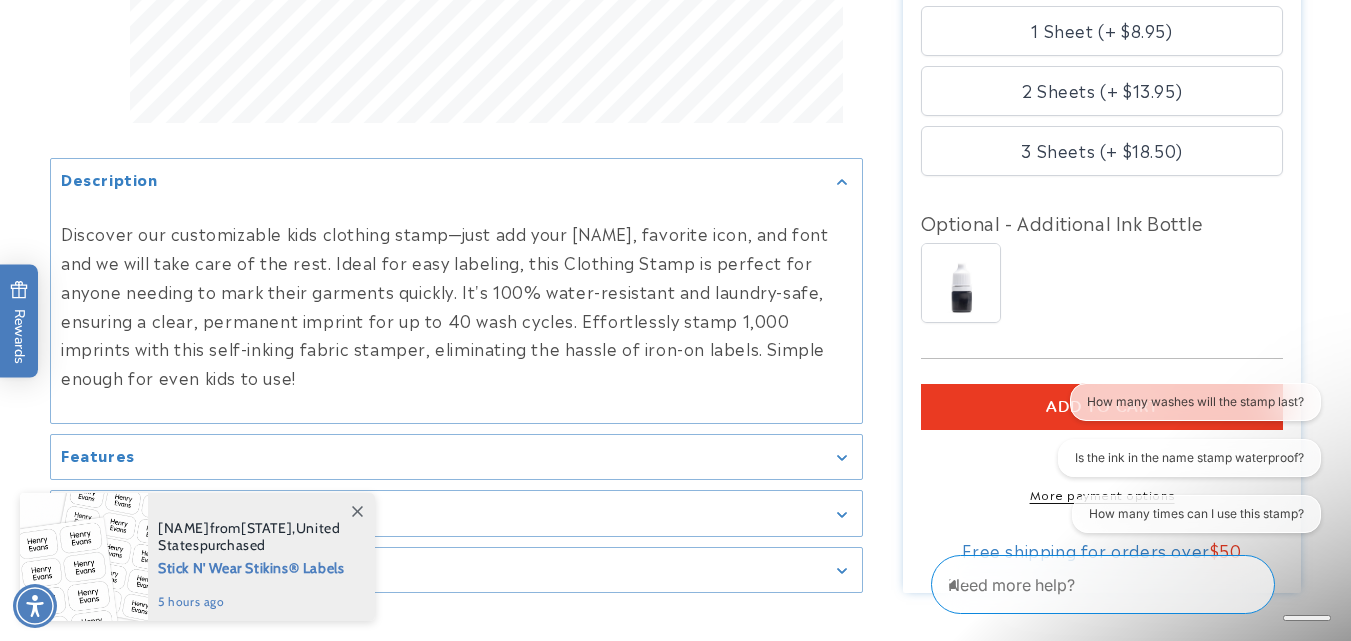 click on "Add to cart" at bounding box center [1102, 407] 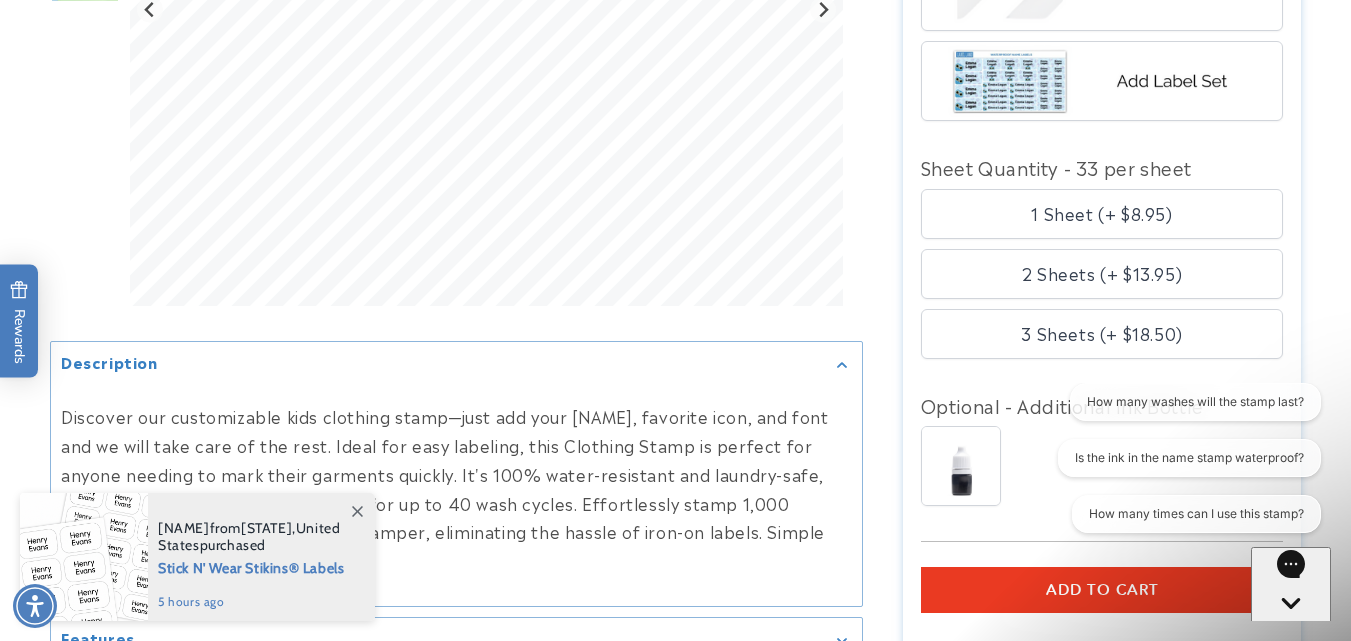 scroll, scrollTop: 1904, scrollLeft: 0, axis: vertical 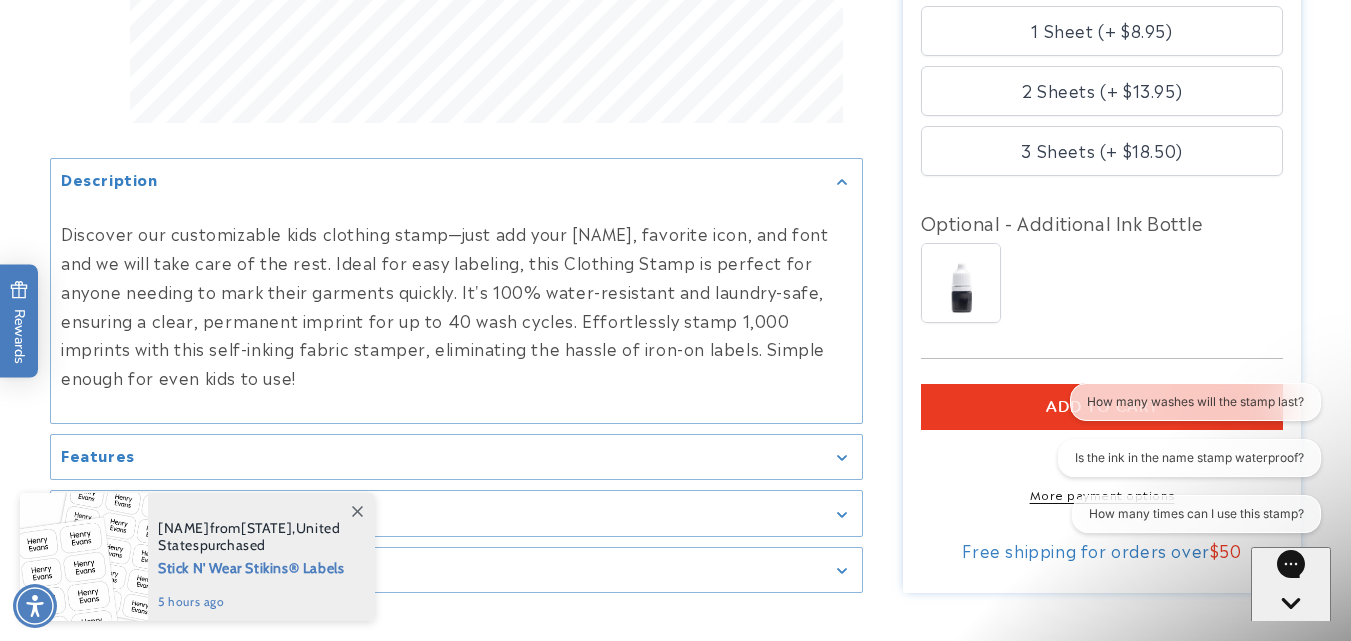 click 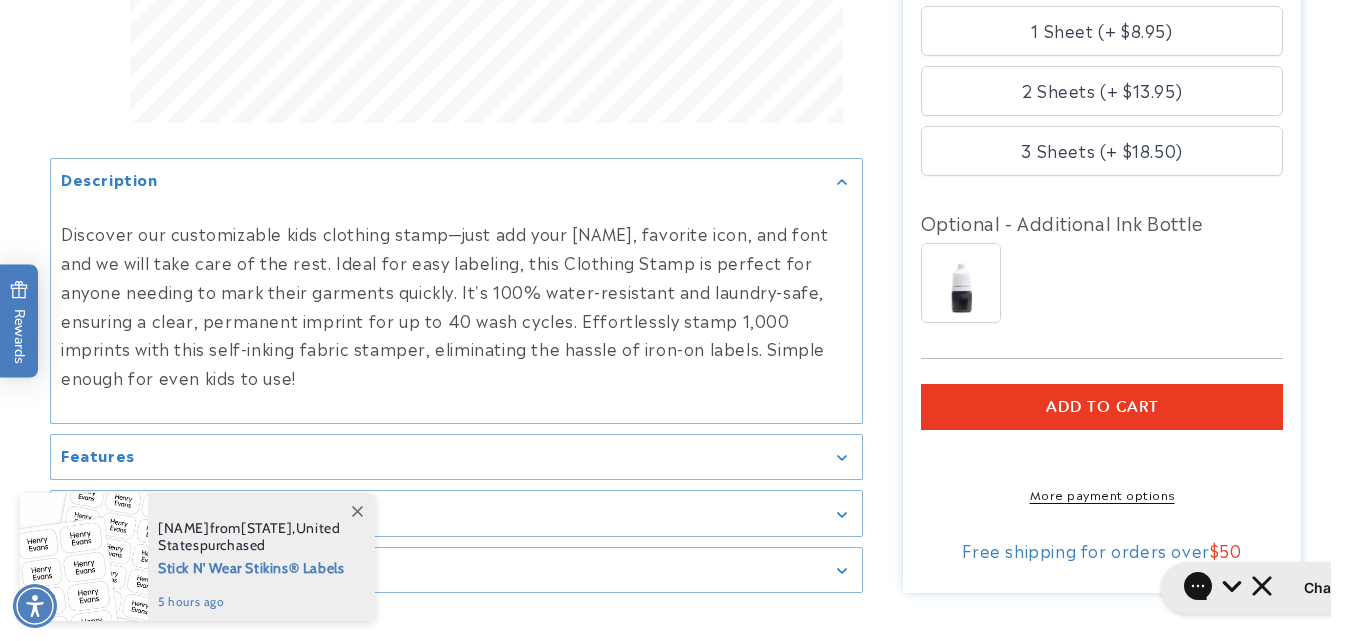 click on "ADD TO CART" at bounding box center [1102, 407] 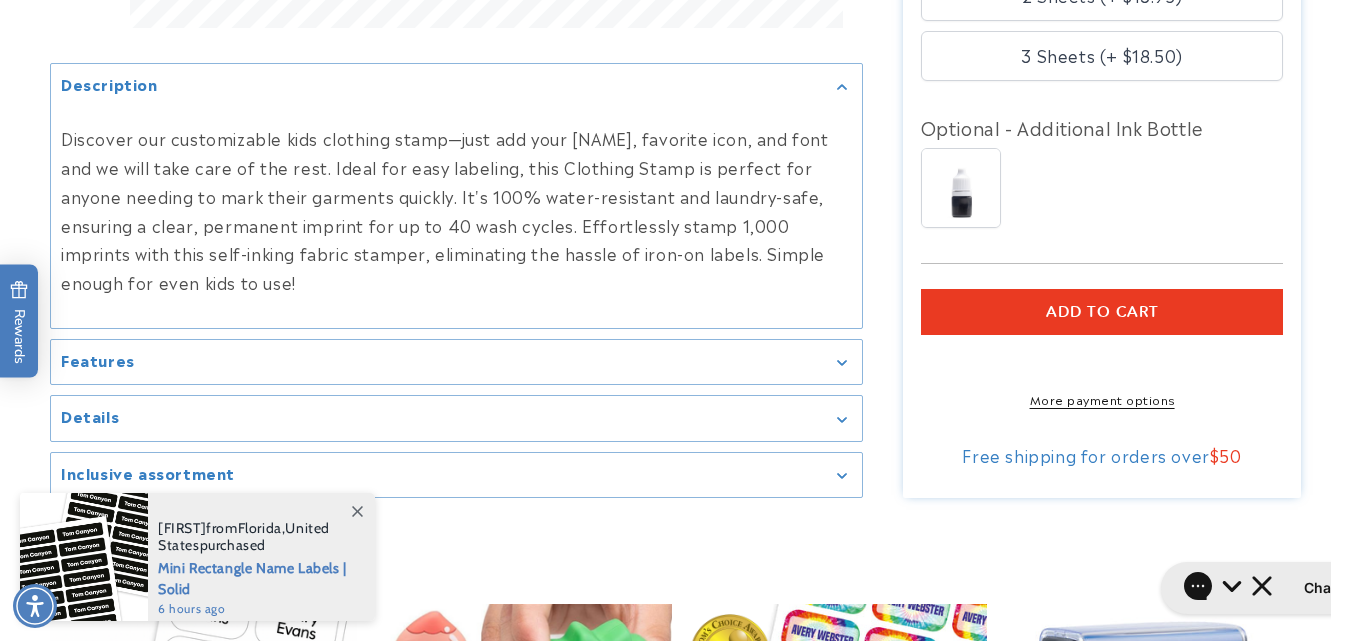 scroll, scrollTop: 2004, scrollLeft: 0, axis: vertical 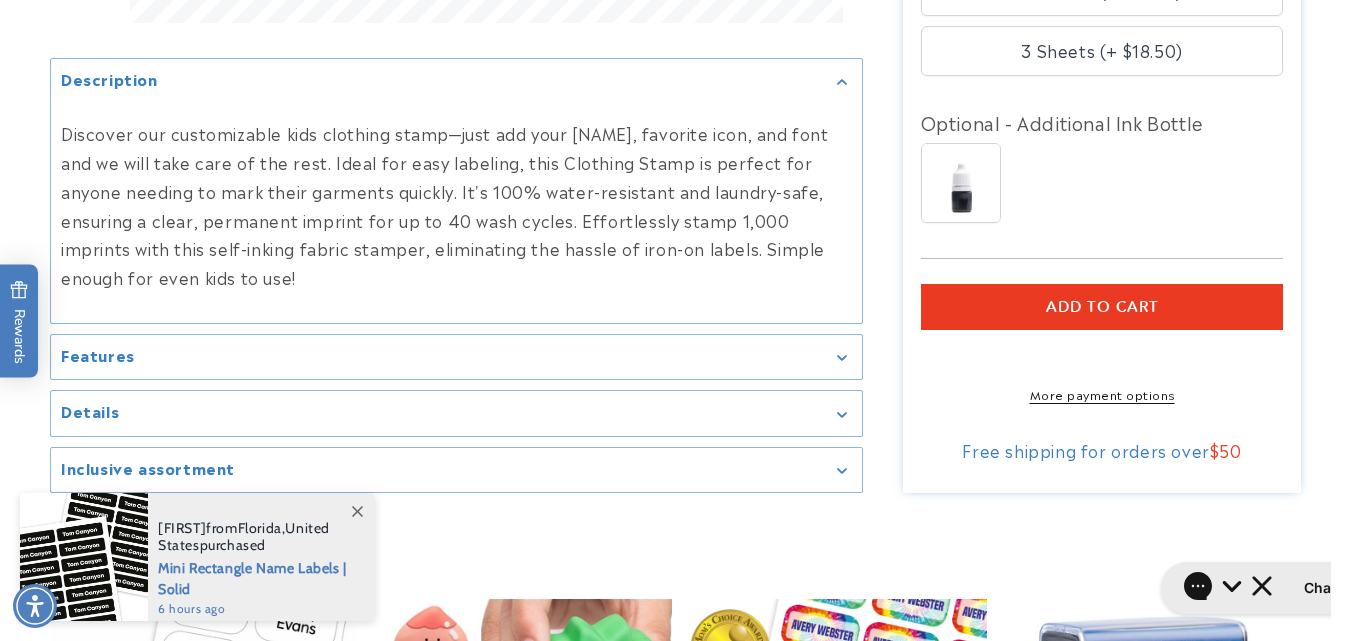 click on "ADD TO CART" at bounding box center (1102, 307) 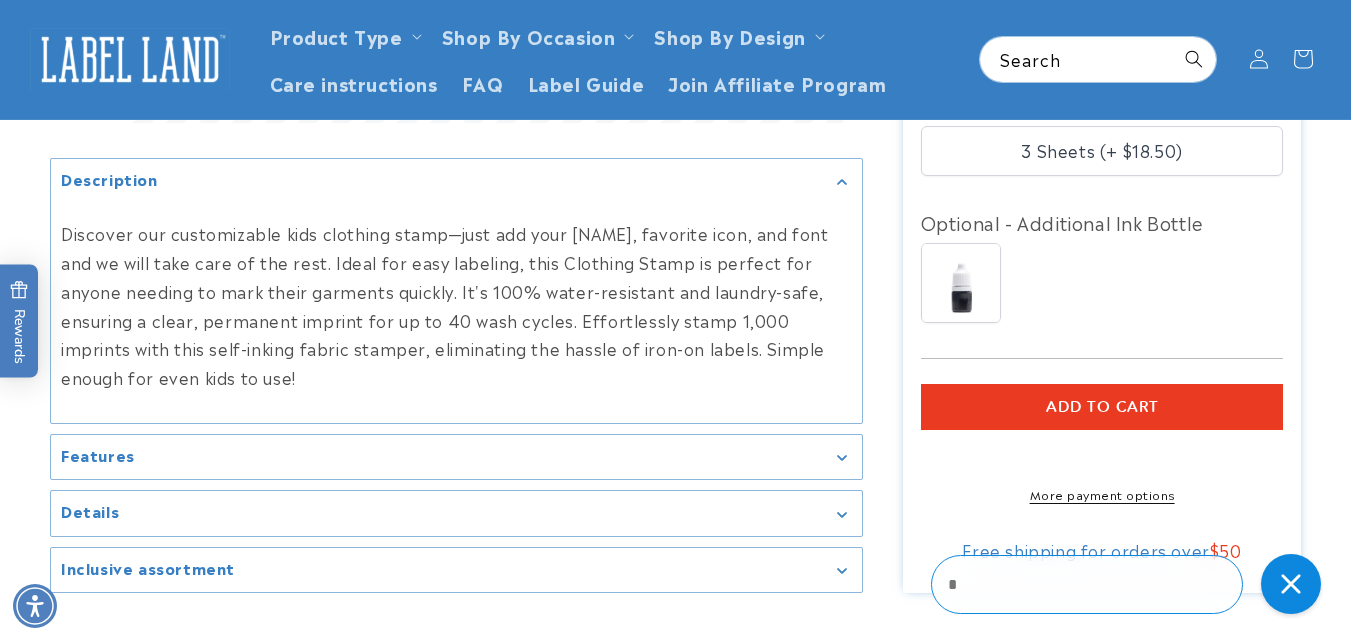 scroll, scrollTop: 1704, scrollLeft: 0, axis: vertical 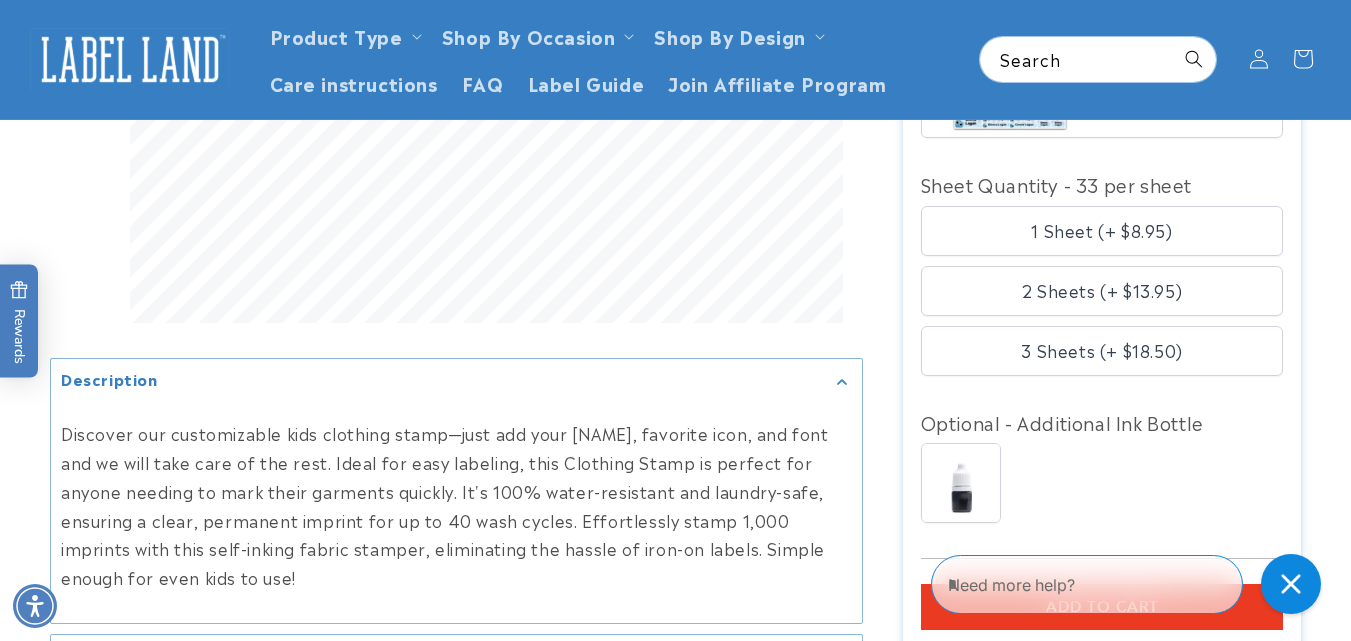 click on "1 Sheet (+ $8.95)" at bounding box center [1102, 231] 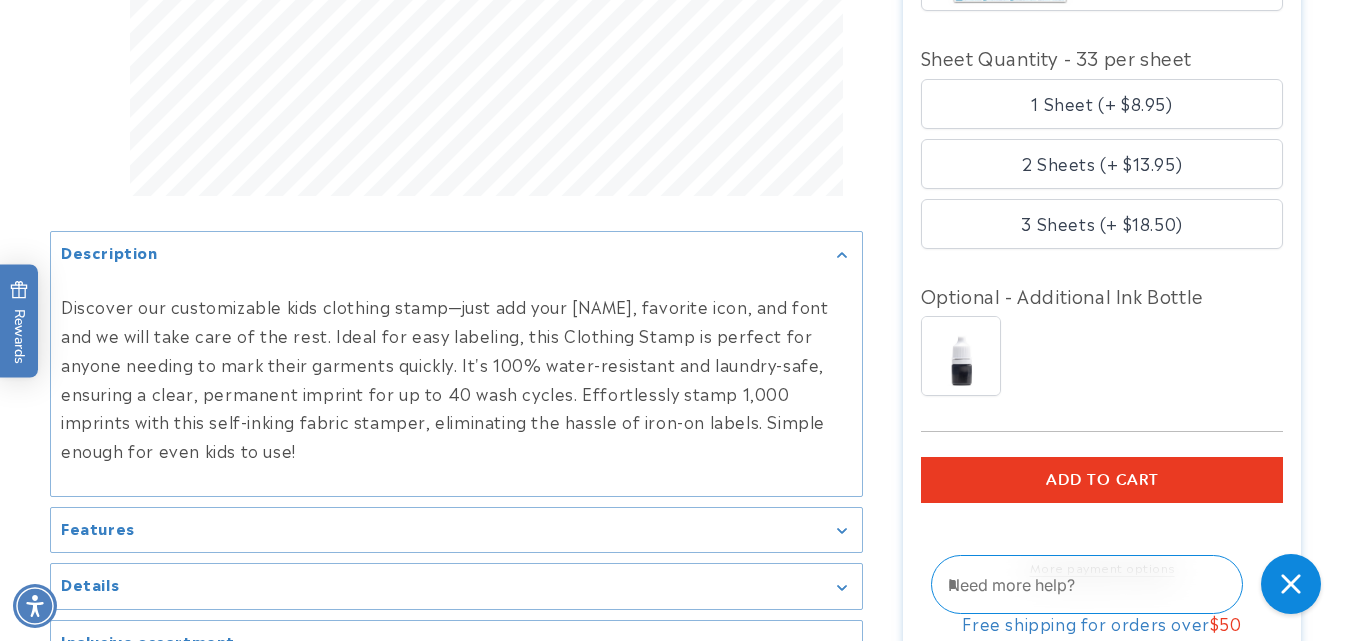 scroll, scrollTop: 2004, scrollLeft: 0, axis: vertical 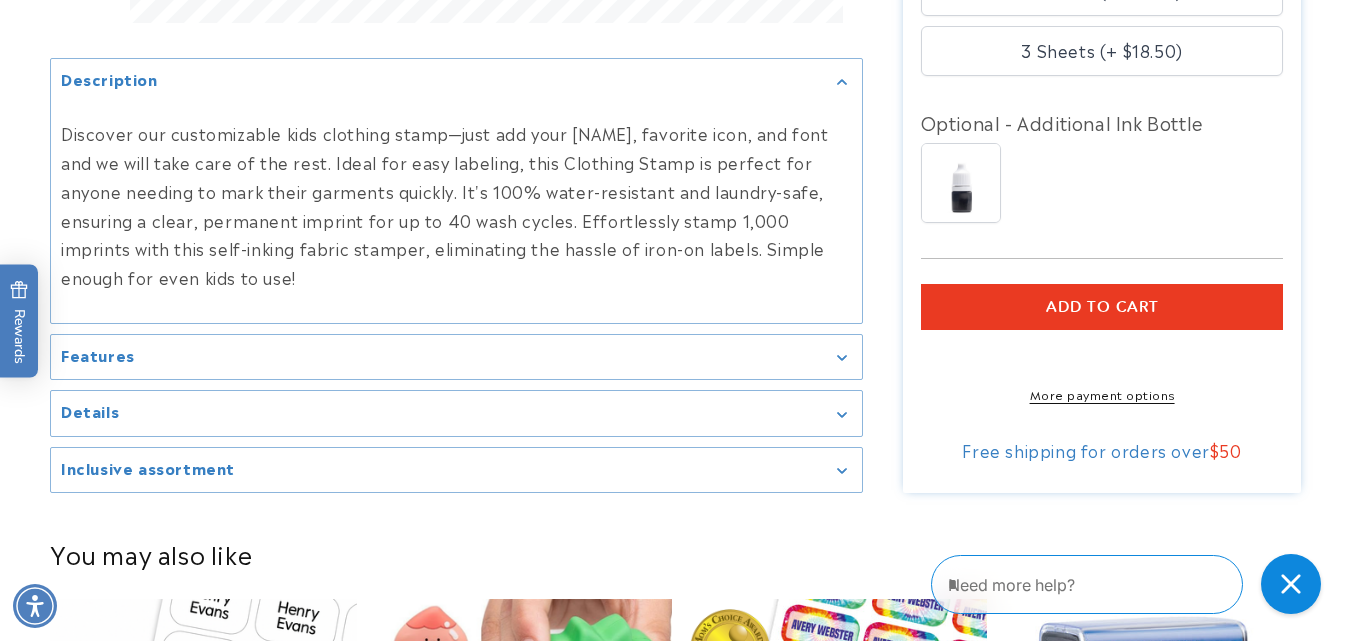 click on "ADD TO CART" at bounding box center [1102, 307] 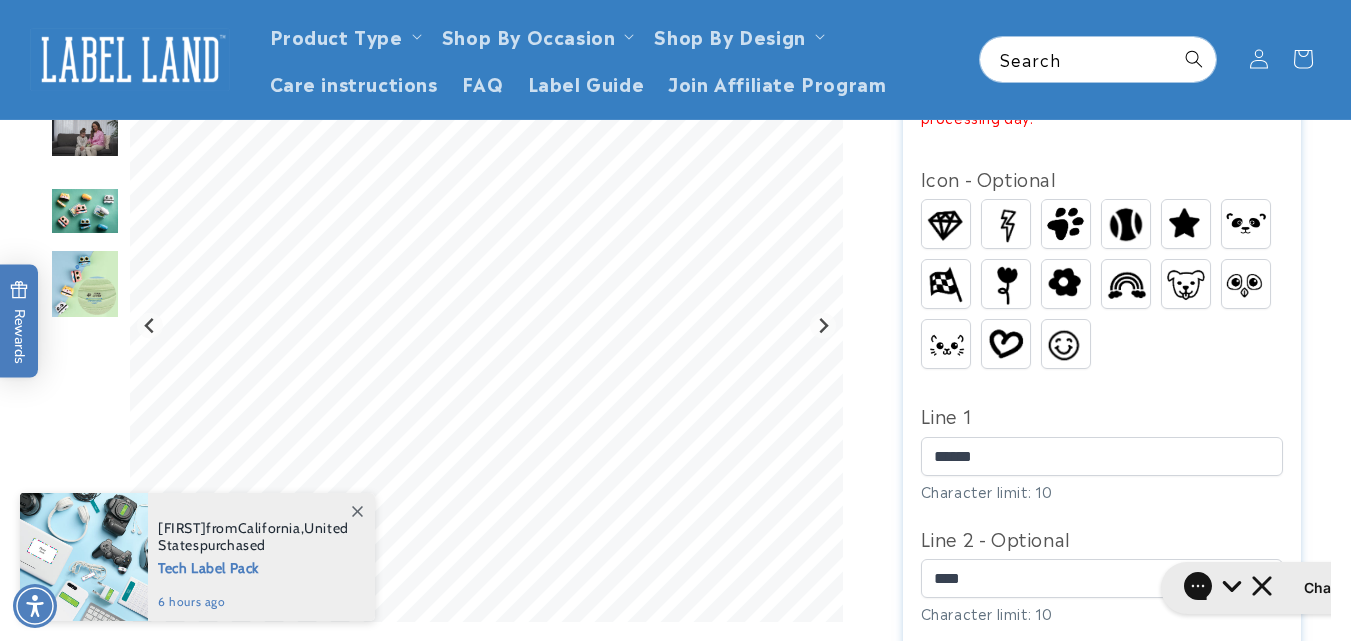 scroll, scrollTop: 404, scrollLeft: 0, axis: vertical 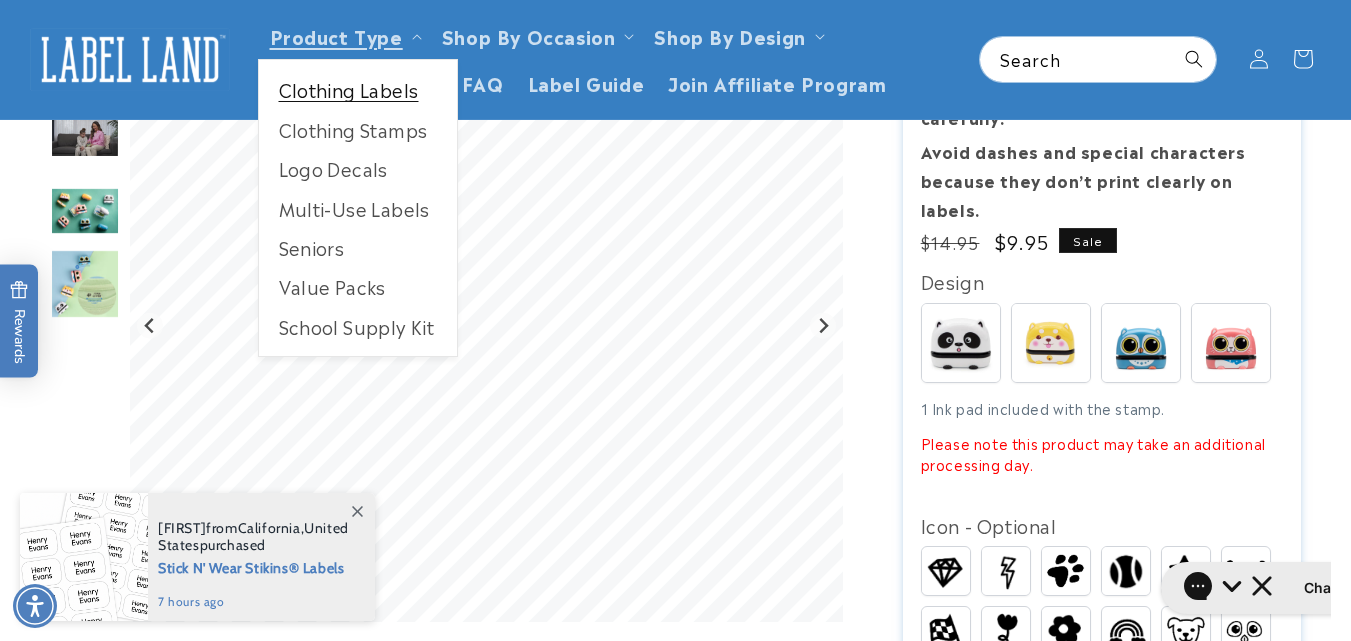 click on "Clothing Labels" at bounding box center (358, 89) 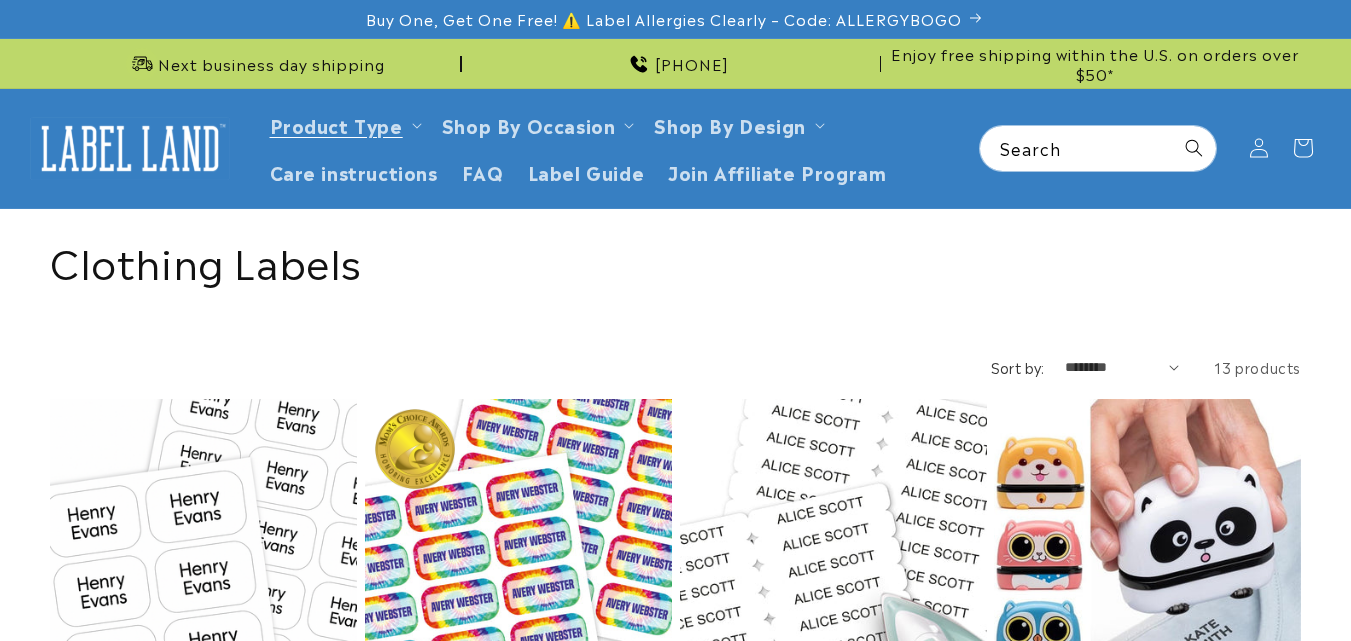 scroll, scrollTop: 0, scrollLeft: 0, axis: both 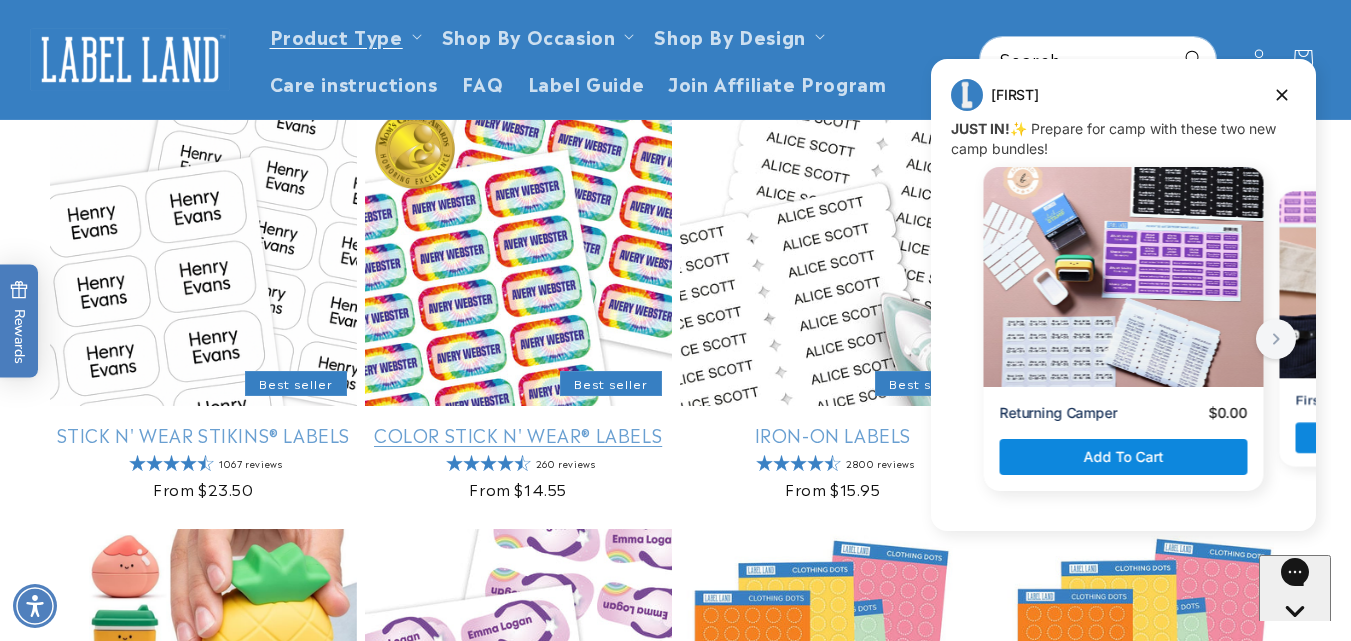 click on "Color Stick N' Wear® Labels" at bounding box center [518, 434] 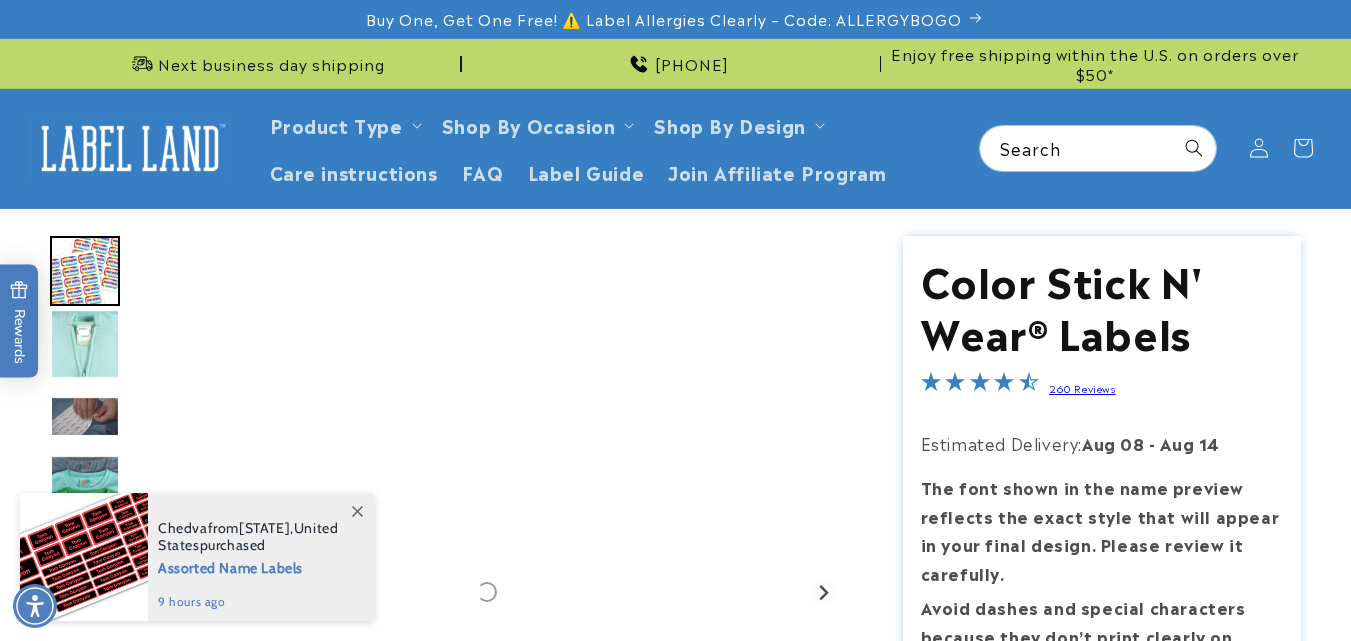 scroll, scrollTop: 200, scrollLeft: 0, axis: vertical 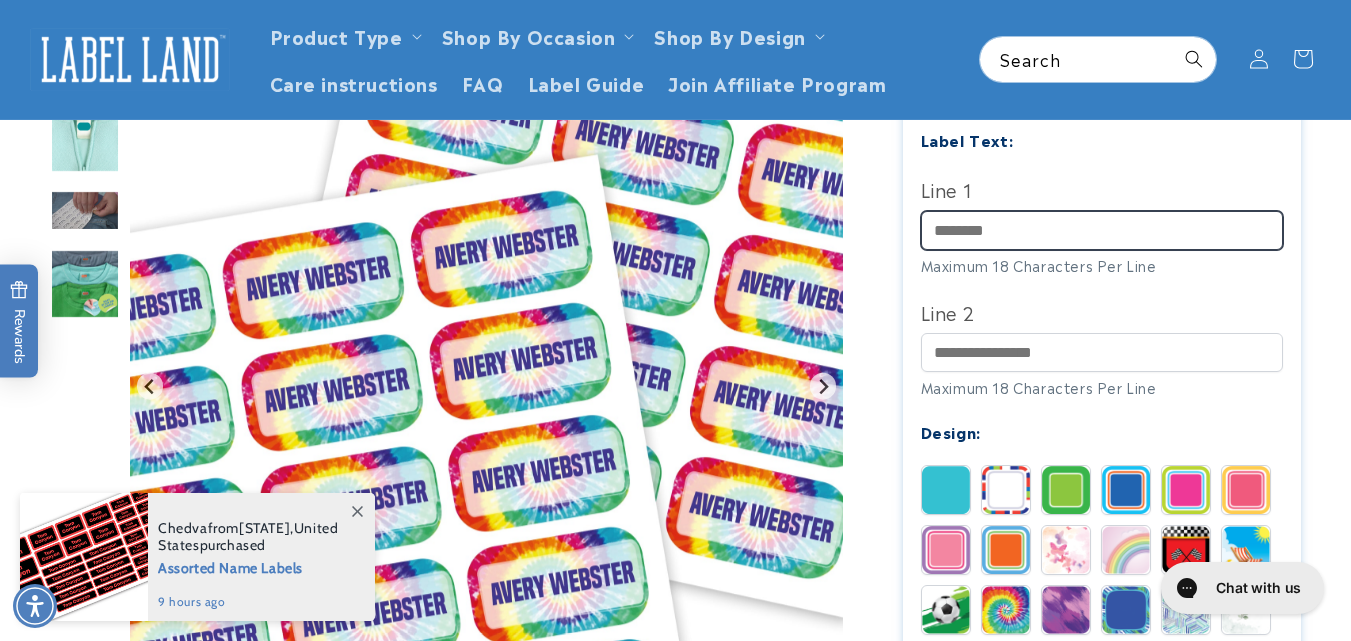 click on "Line 1" at bounding box center (1102, 230) 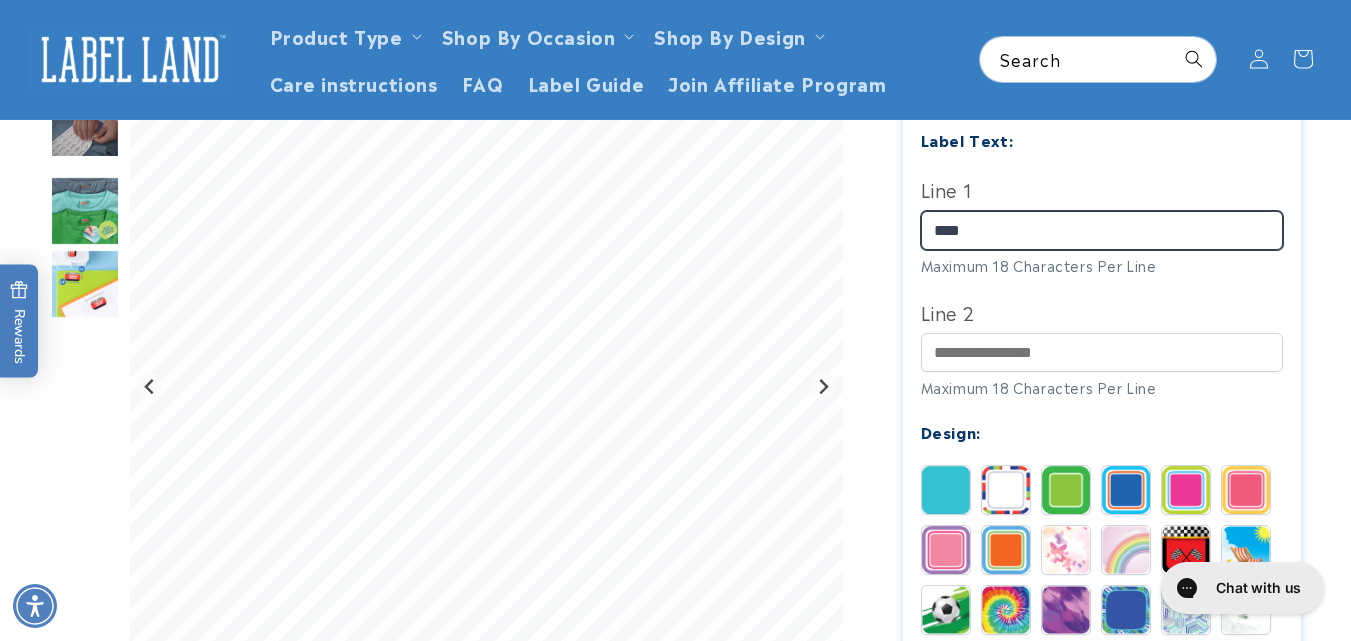 type on "****" 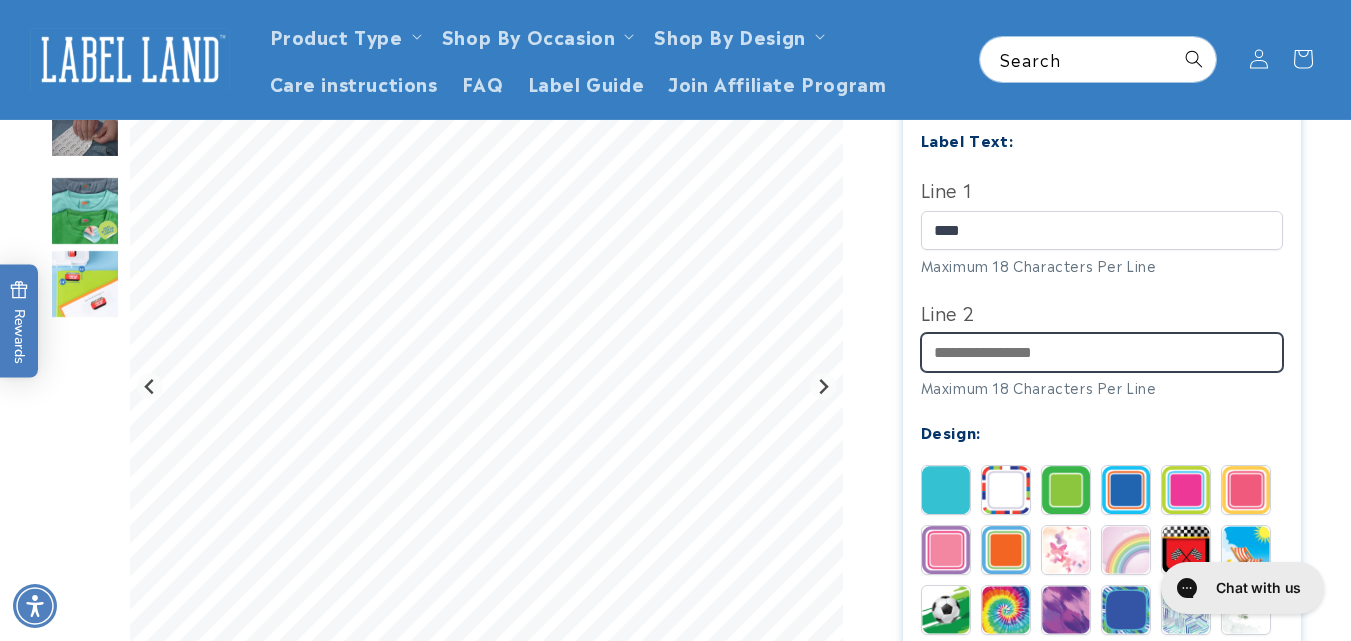 click on "Line 2" at bounding box center [1102, 352] 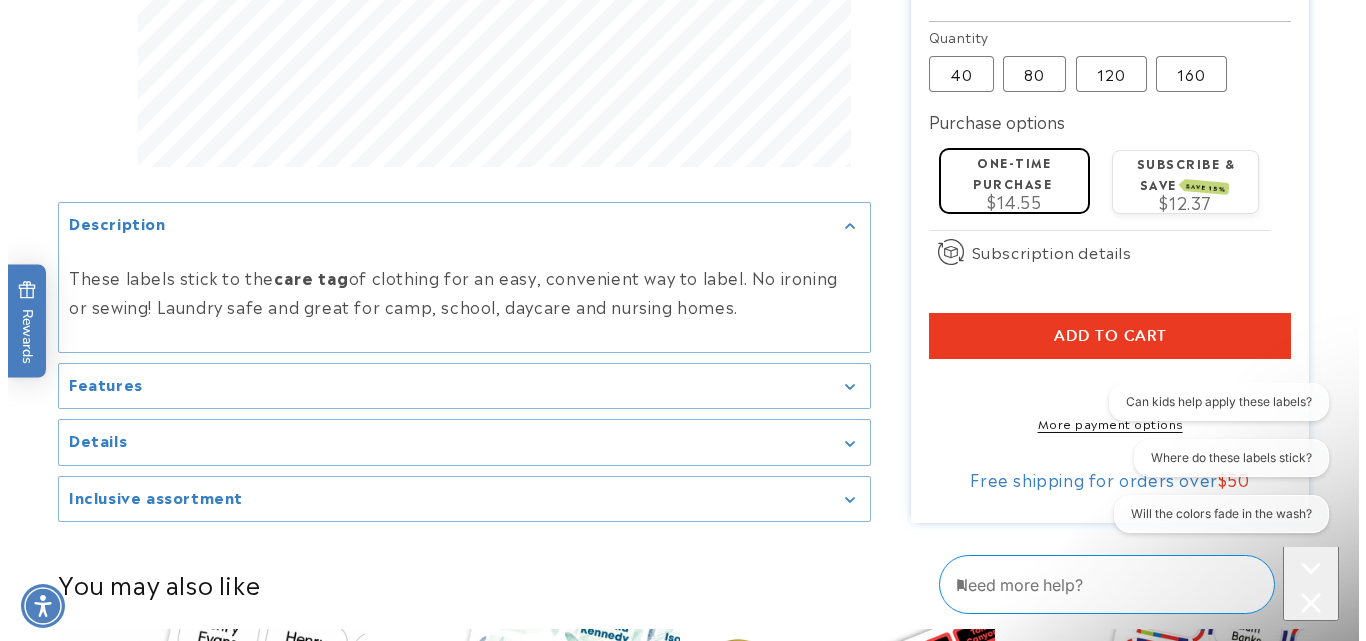 scroll, scrollTop: 1600, scrollLeft: 0, axis: vertical 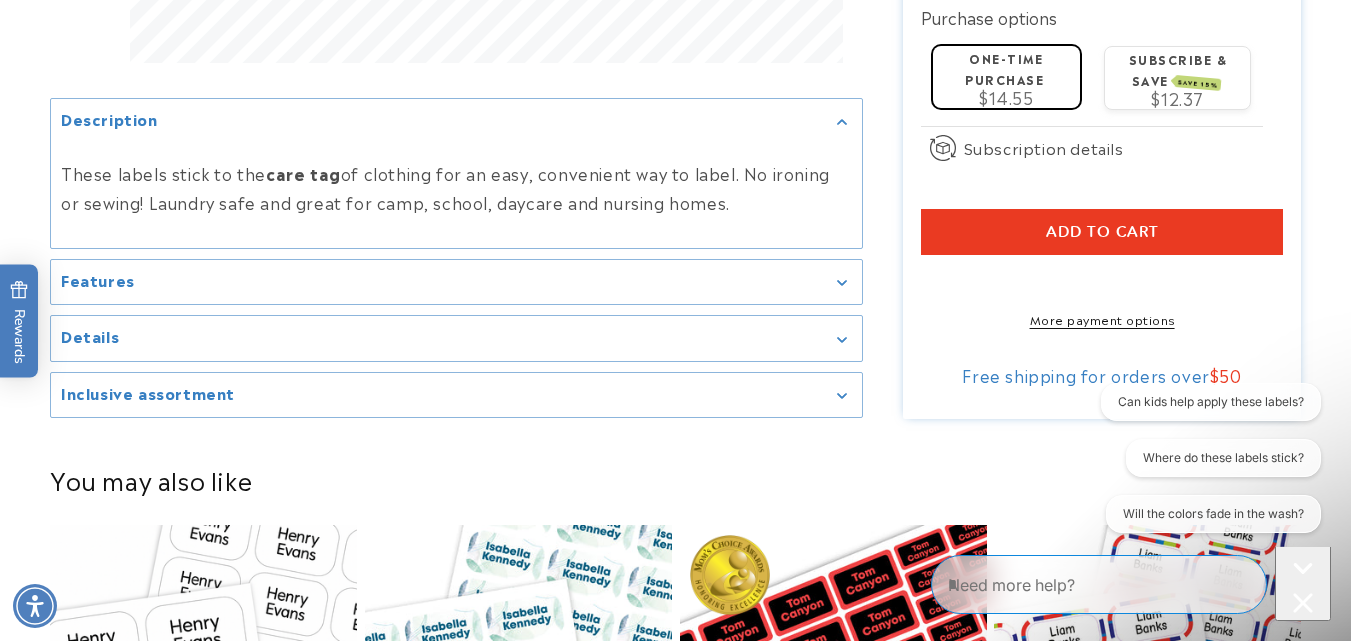click on "Add to cart" at bounding box center (1102, 232) 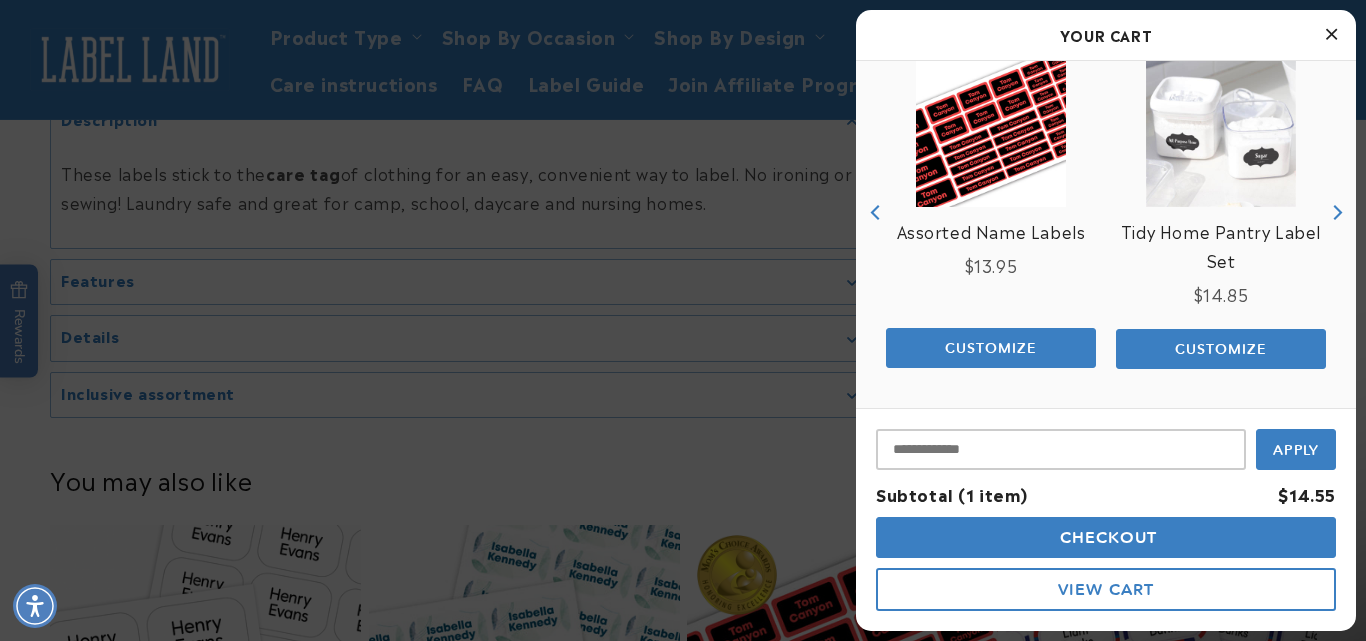scroll, scrollTop: 0, scrollLeft: 0, axis: both 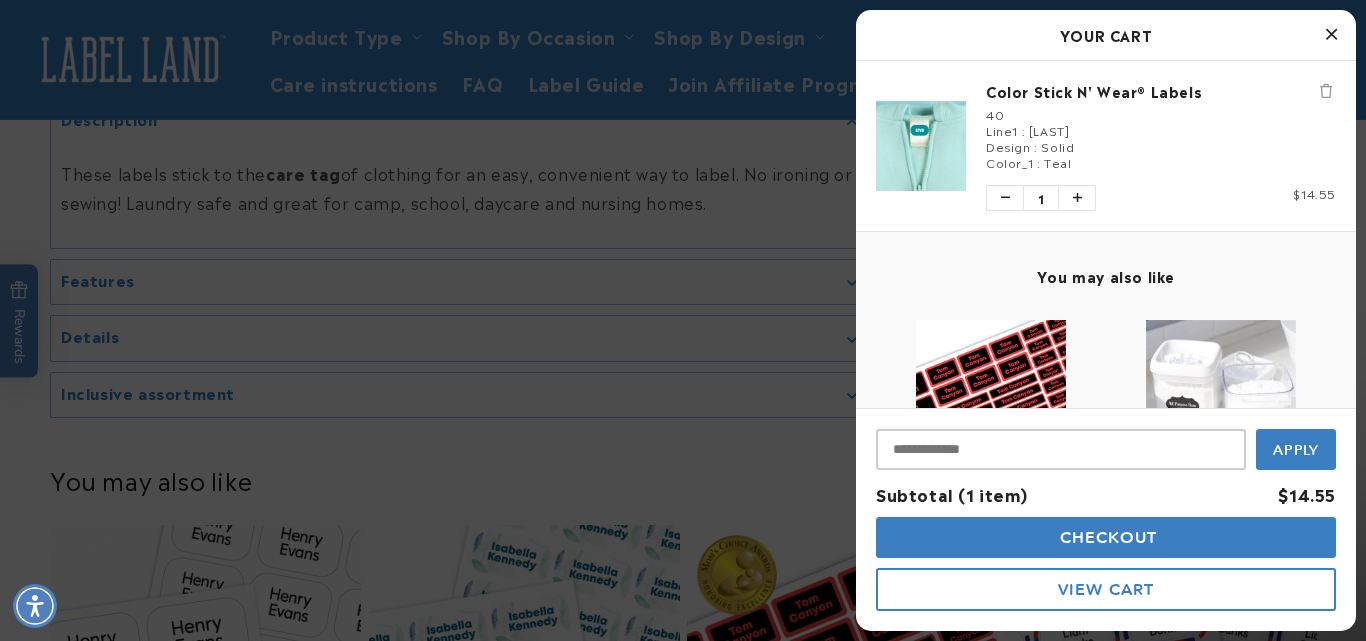 click on "Checkout" at bounding box center [1106, 537] 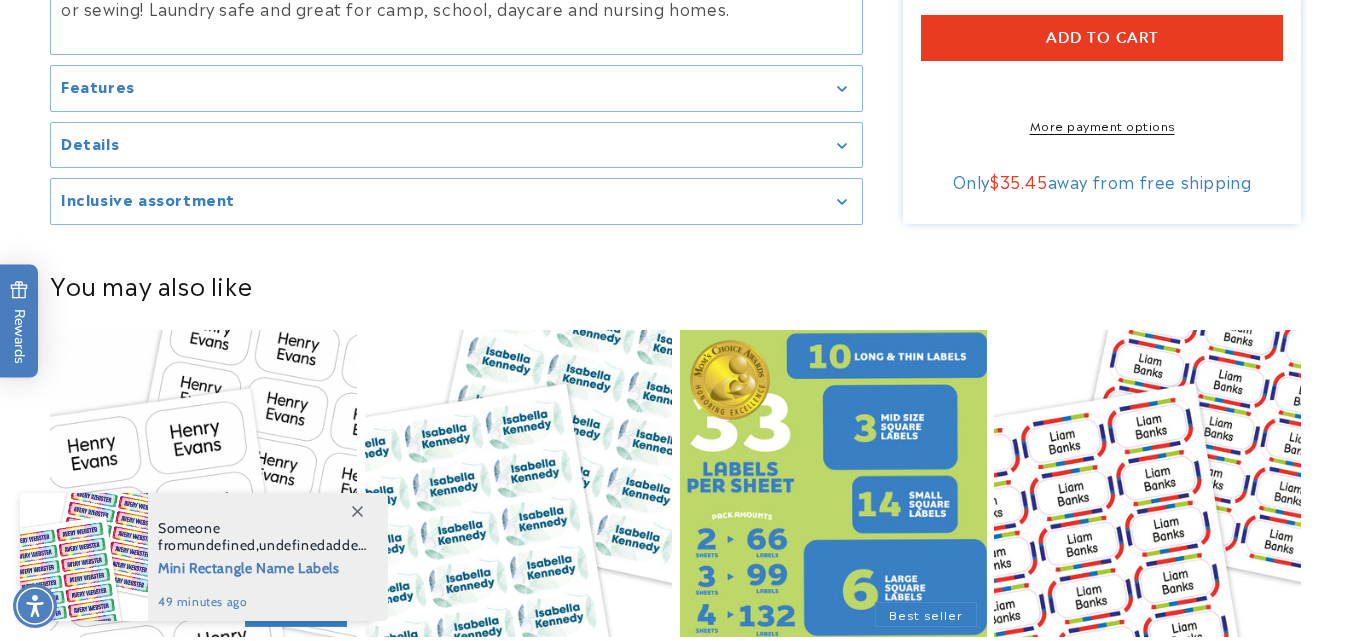 scroll, scrollTop: 1897, scrollLeft: 0, axis: vertical 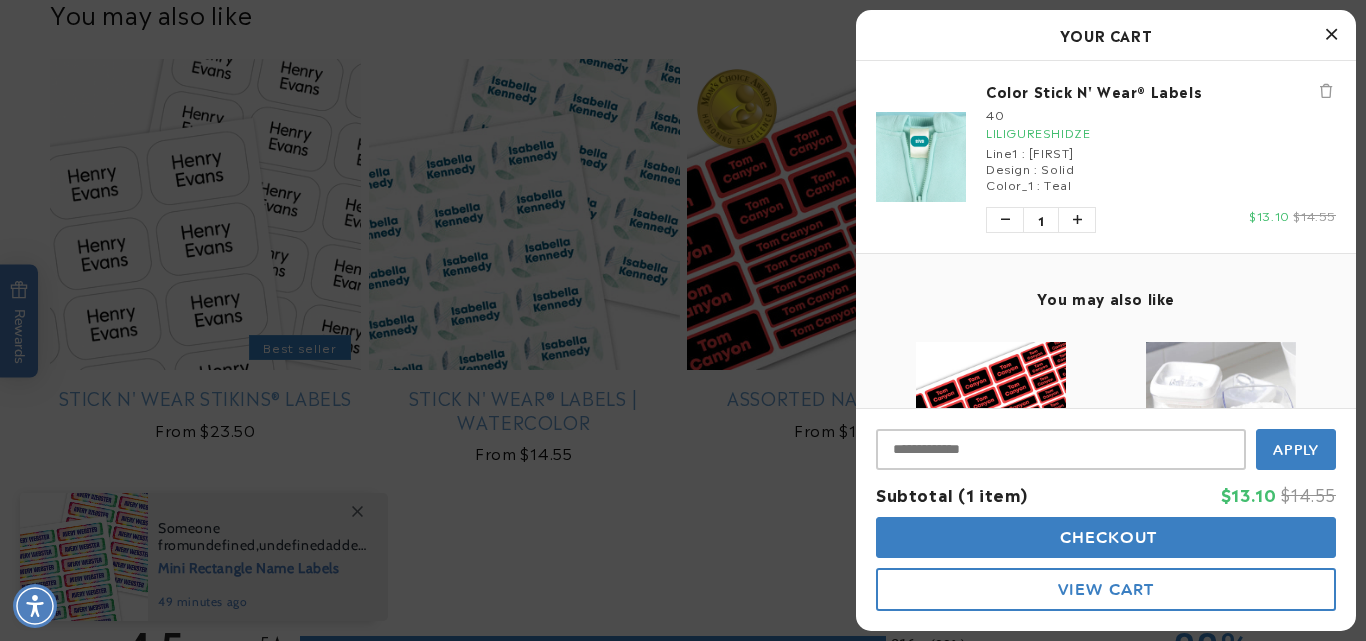click at bounding box center [1326, 91] 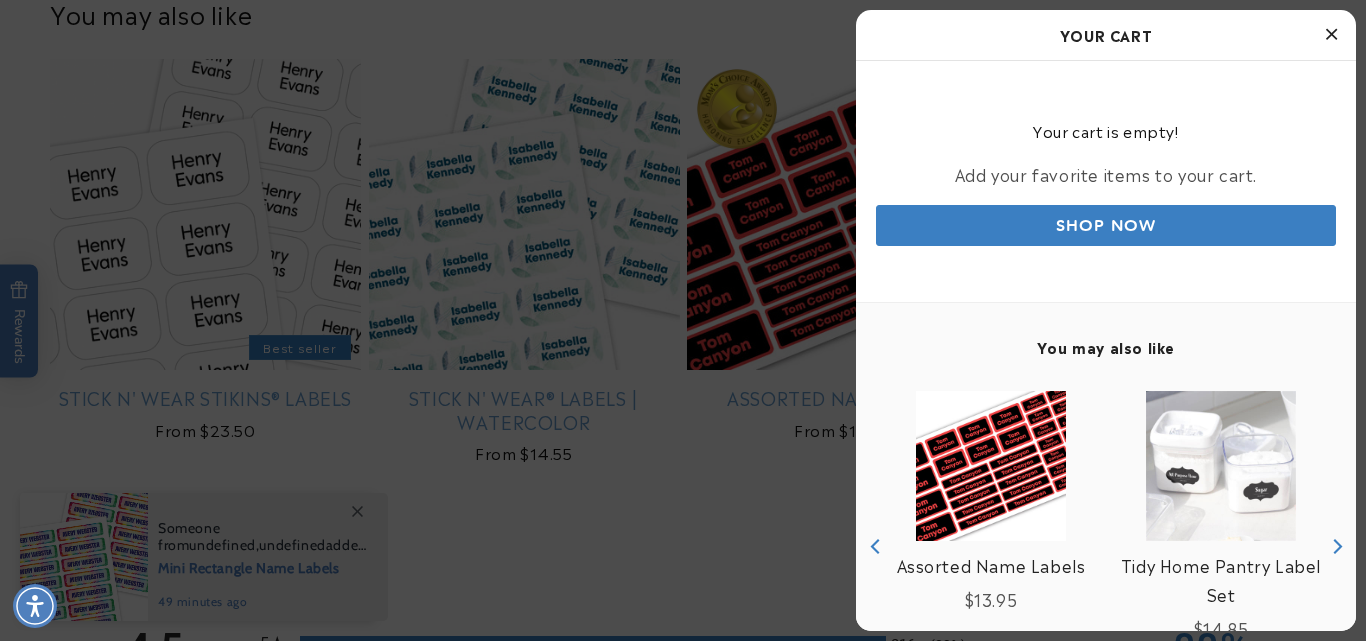 click at bounding box center [683, 320] 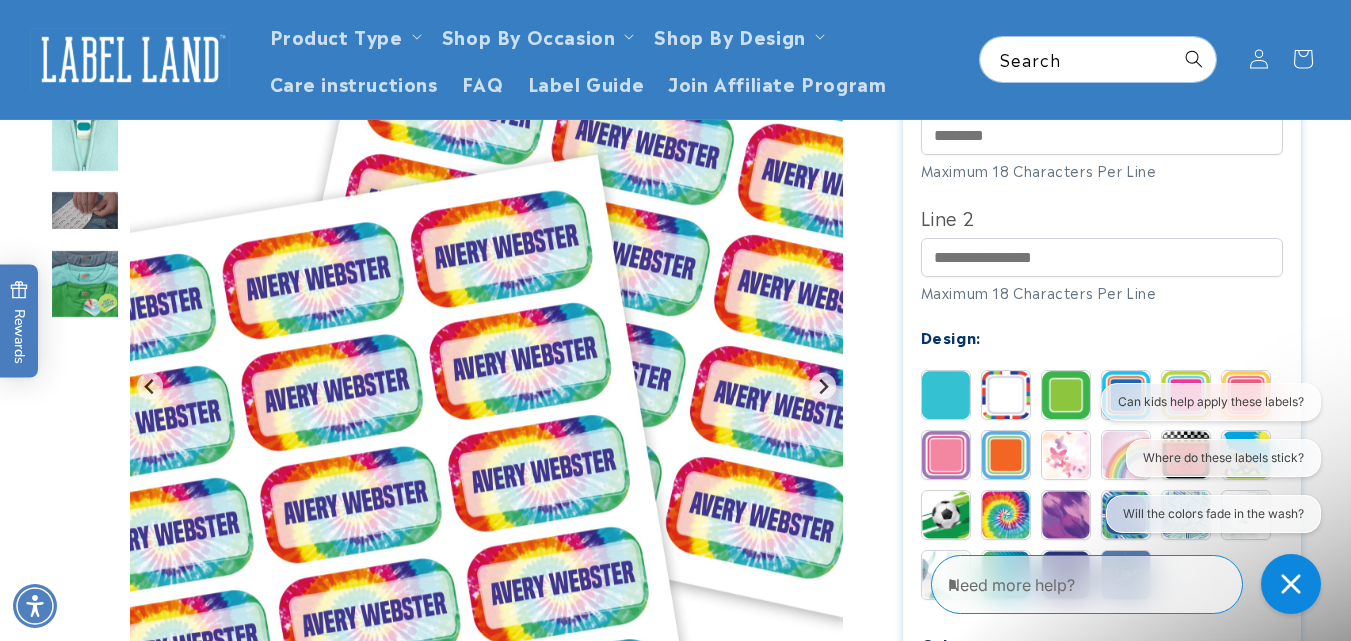 scroll, scrollTop: 95, scrollLeft: 0, axis: vertical 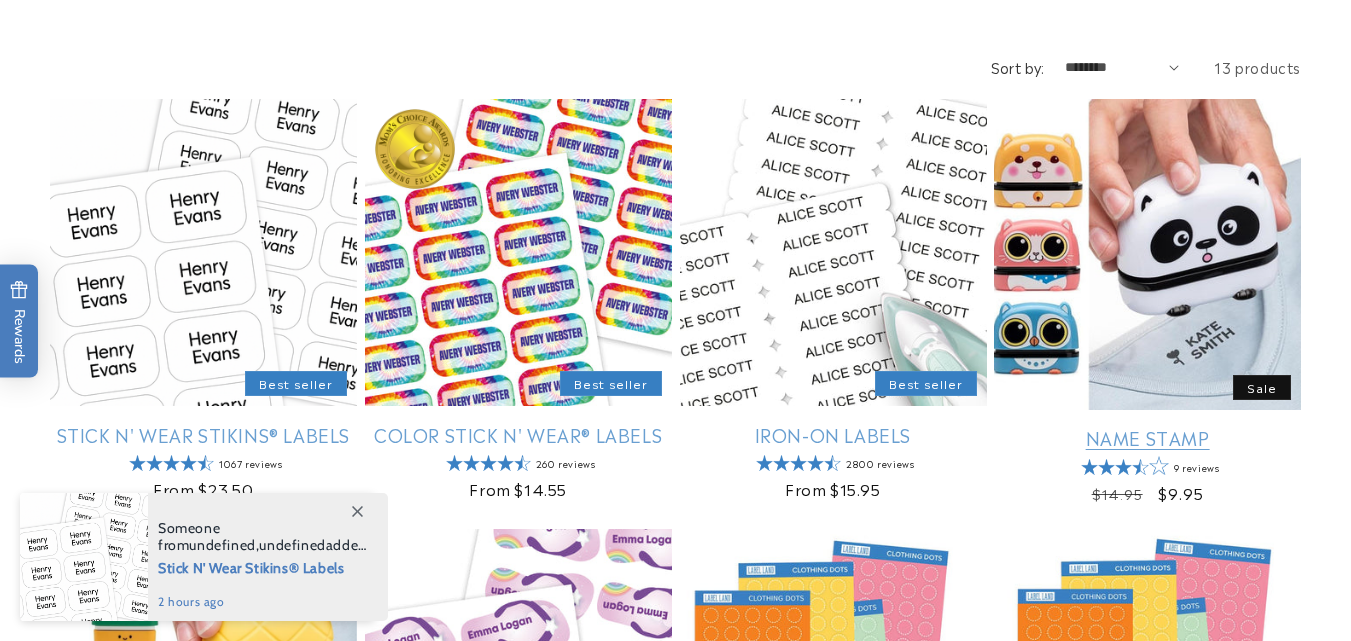 click on "Name Stamp" at bounding box center [1147, 437] 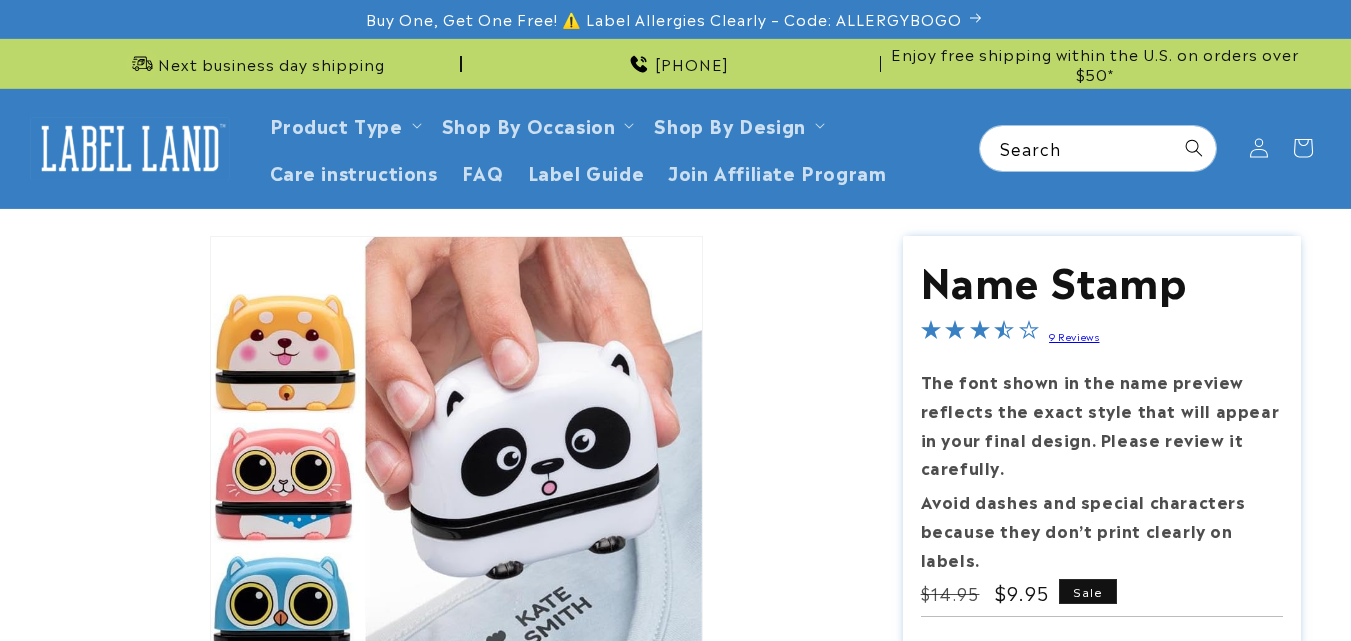 scroll, scrollTop: 0, scrollLeft: 0, axis: both 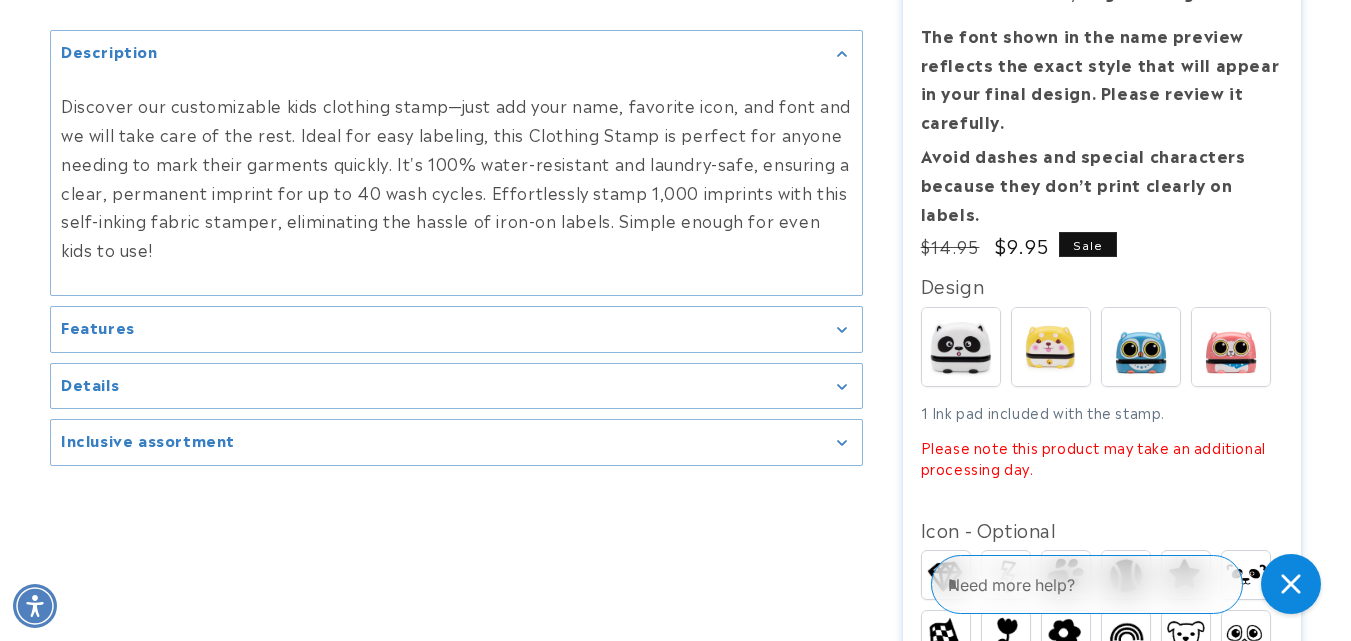 click on "Icon - Optional" at bounding box center [1102, 529] 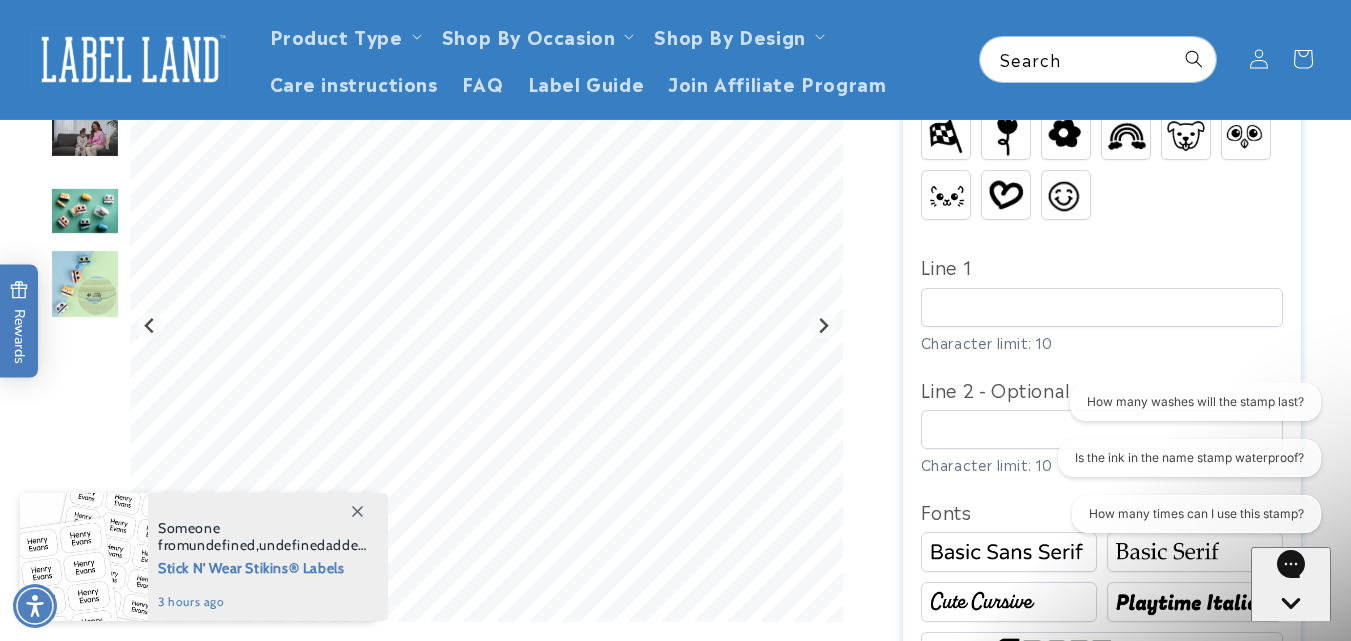 scroll, scrollTop: 300, scrollLeft: 0, axis: vertical 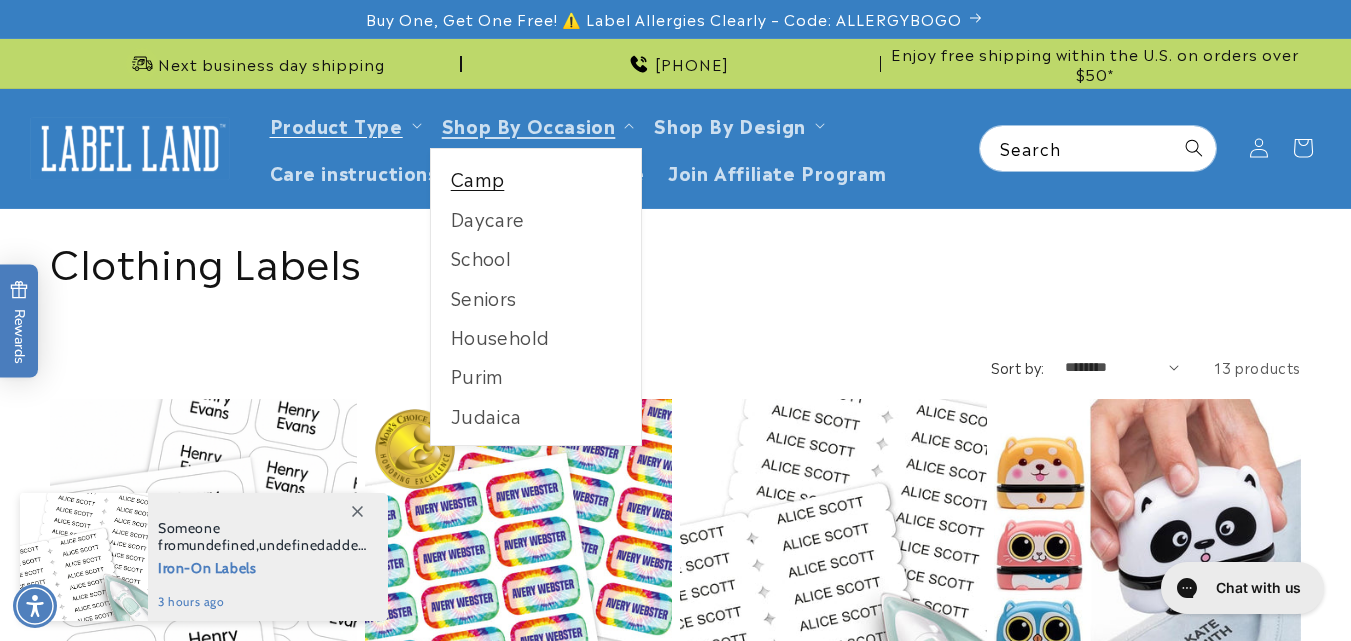 click on "Camp" at bounding box center (536, 178) 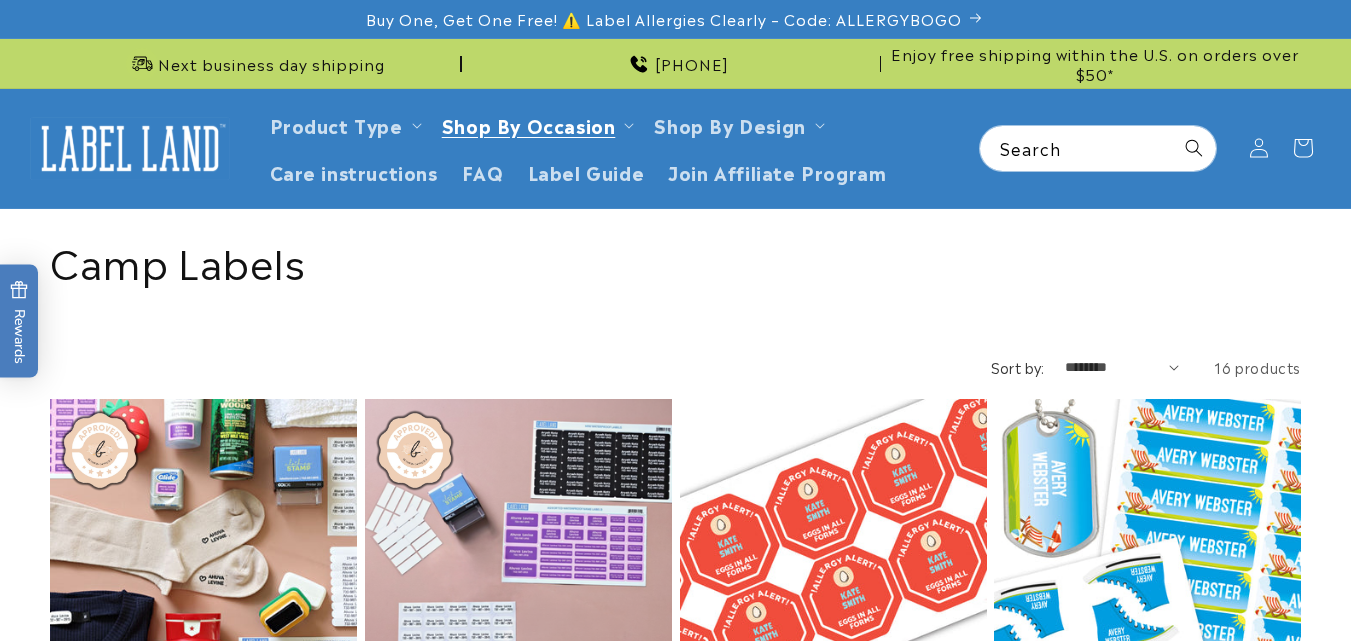 scroll, scrollTop: 0, scrollLeft: 0, axis: both 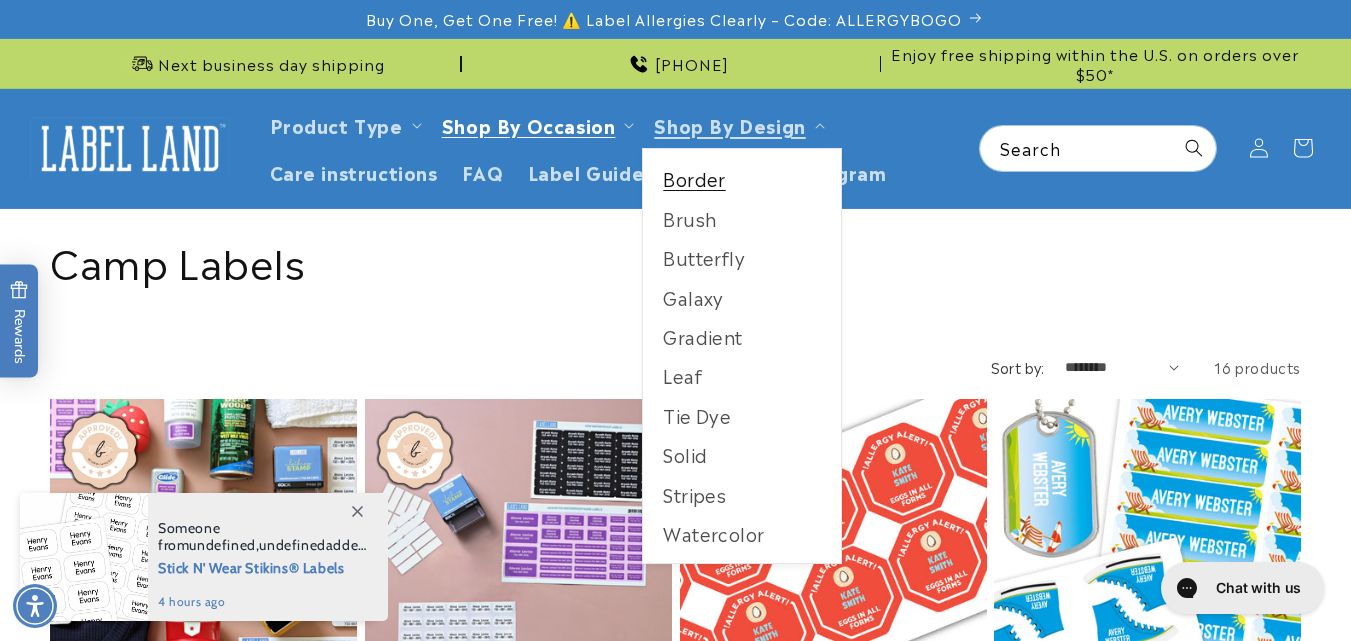 click on "Border" at bounding box center [742, 178] 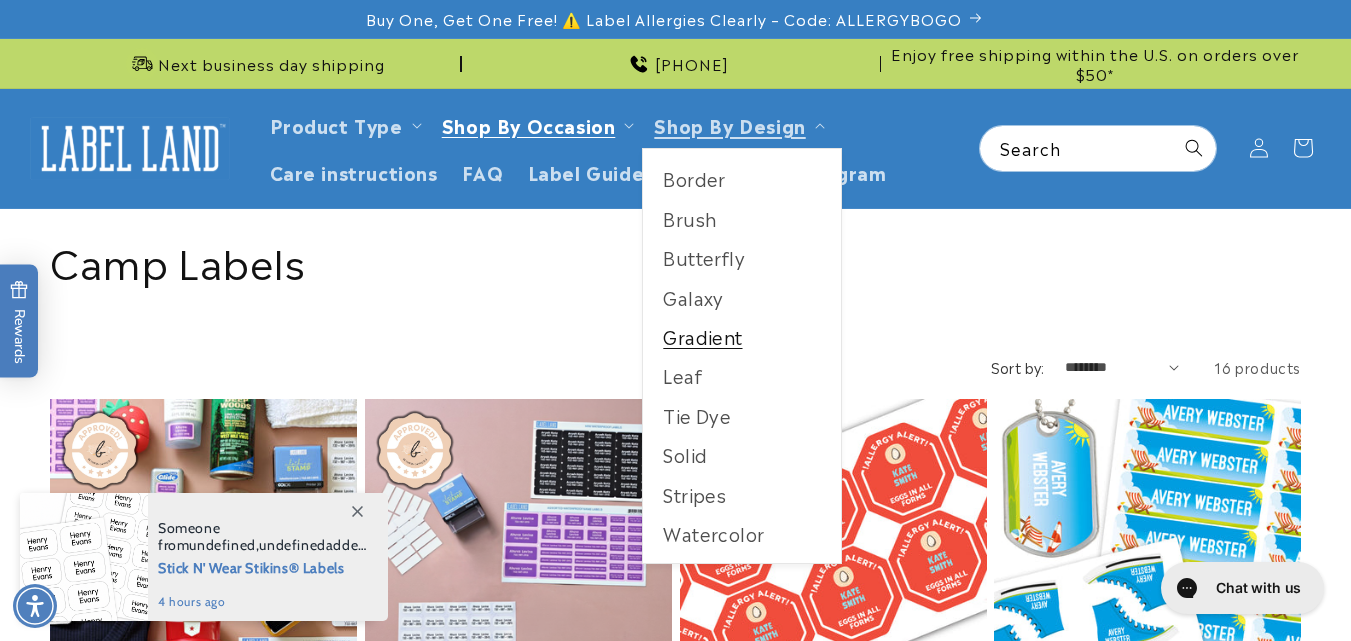 scroll, scrollTop: 0, scrollLeft: 0, axis: both 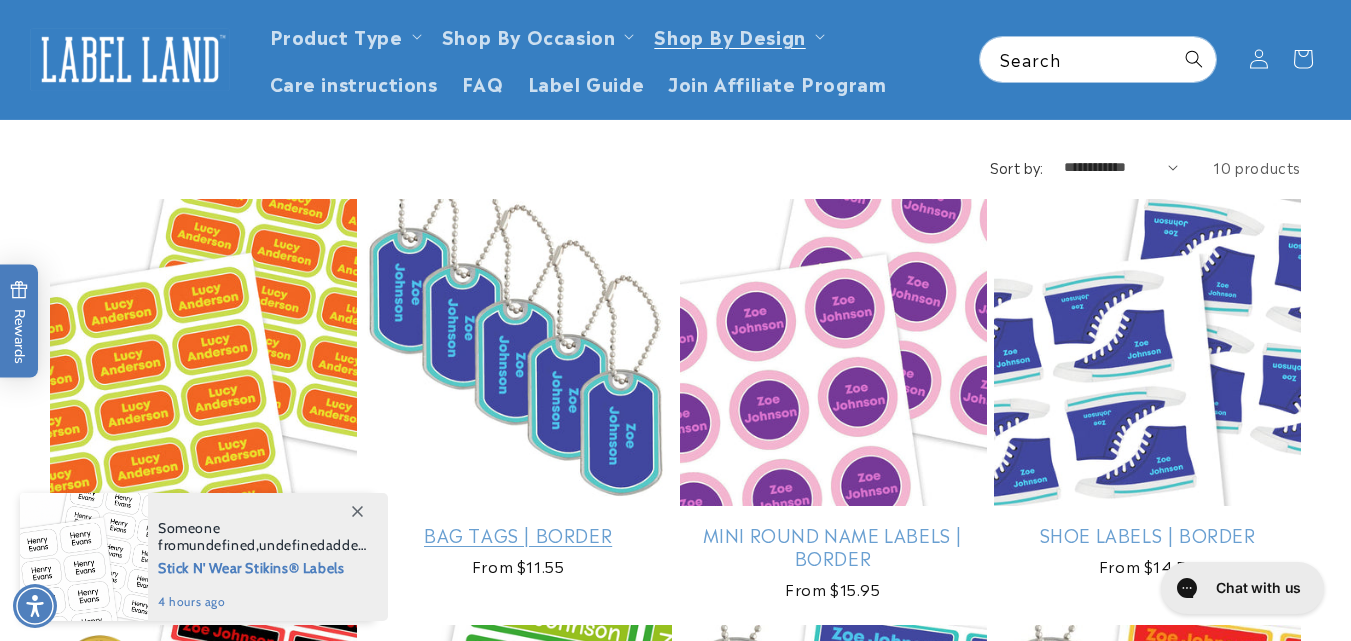 click on "Bag Tags | Border" at bounding box center (518, 534) 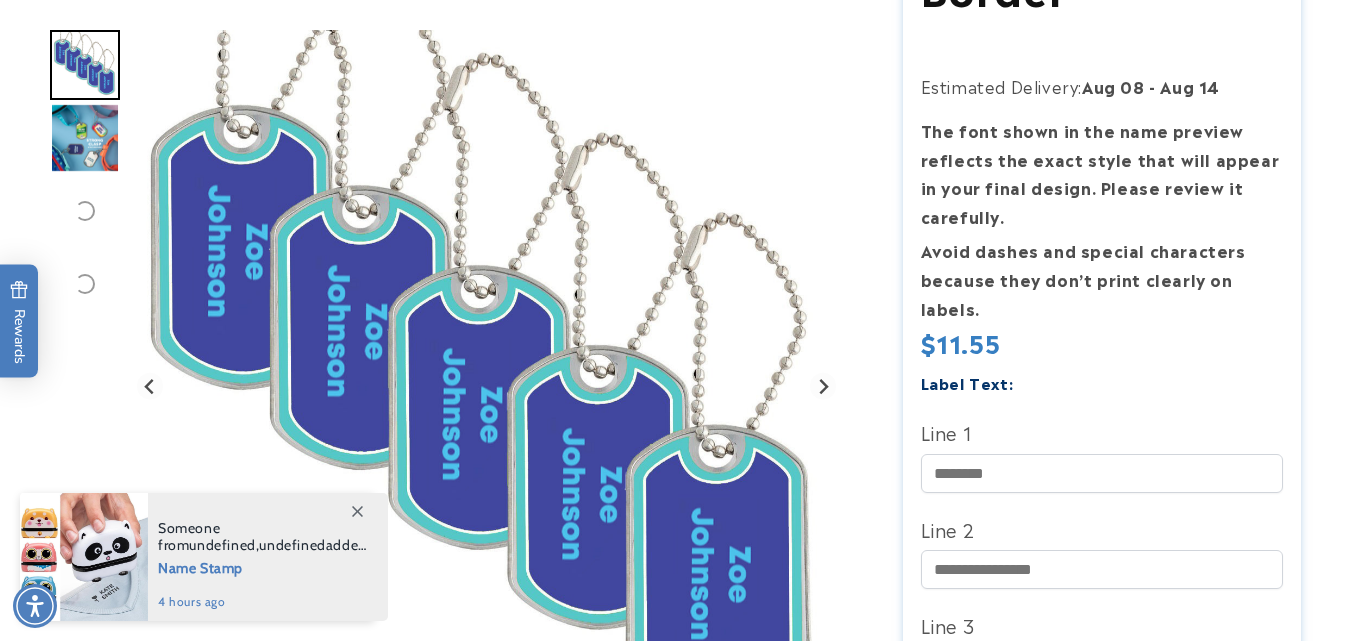 scroll, scrollTop: 400, scrollLeft: 0, axis: vertical 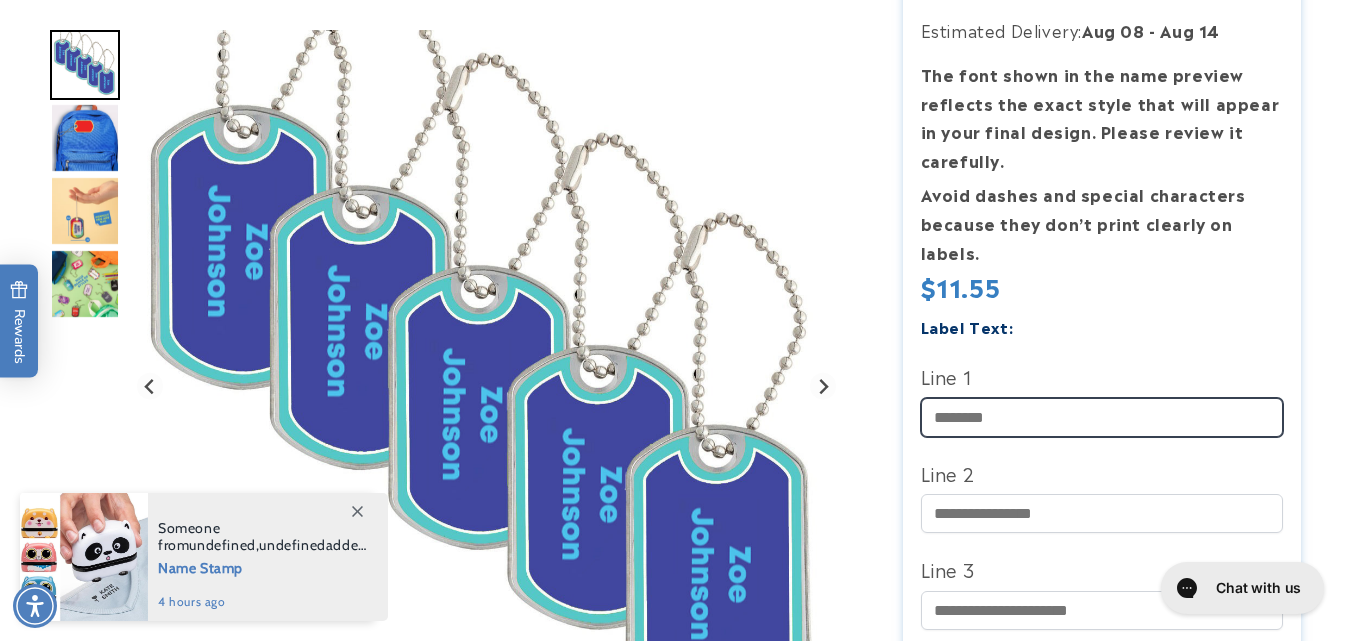 click on "Line 1" at bounding box center (1102, 417) 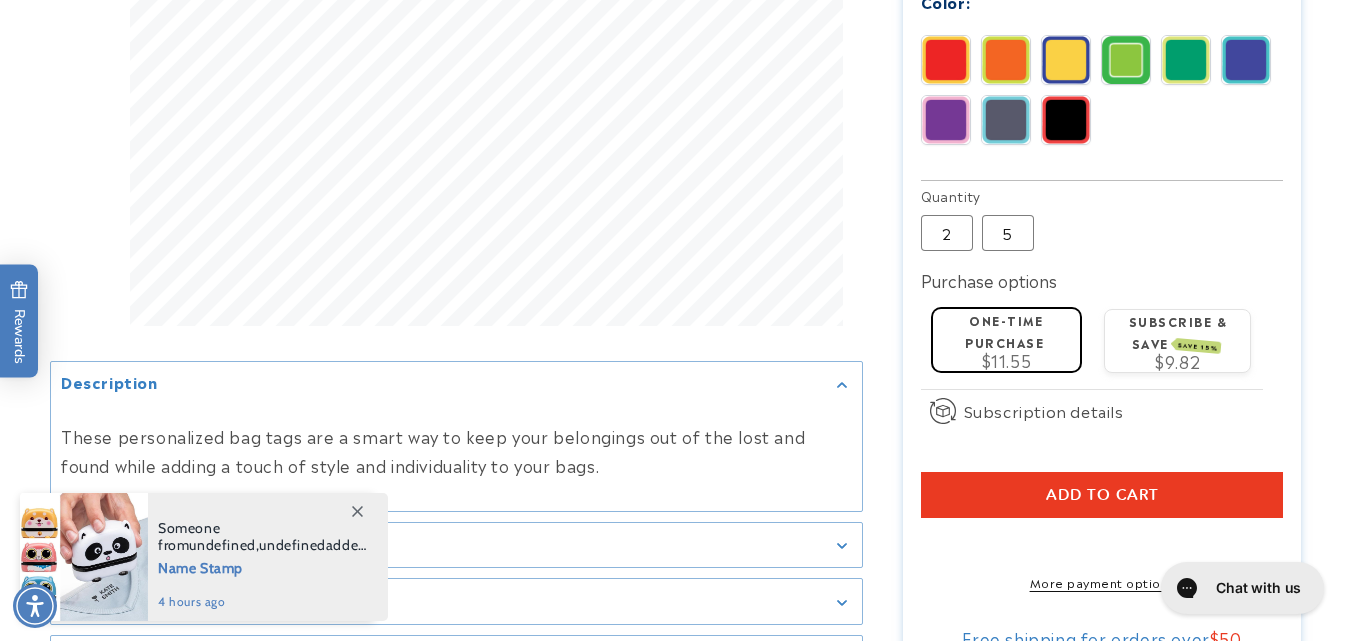 scroll, scrollTop: 1400, scrollLeft: 0, axis: vertical 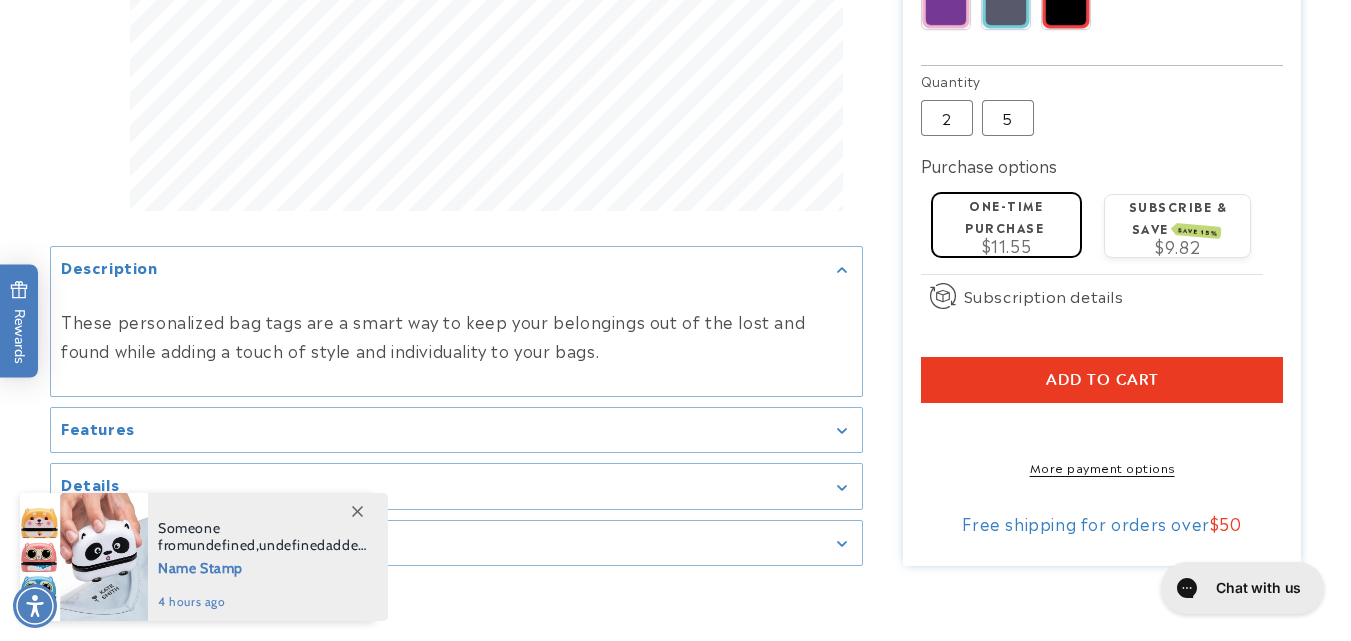 click on "Add to cart" at bounding box center [1102, 380] 